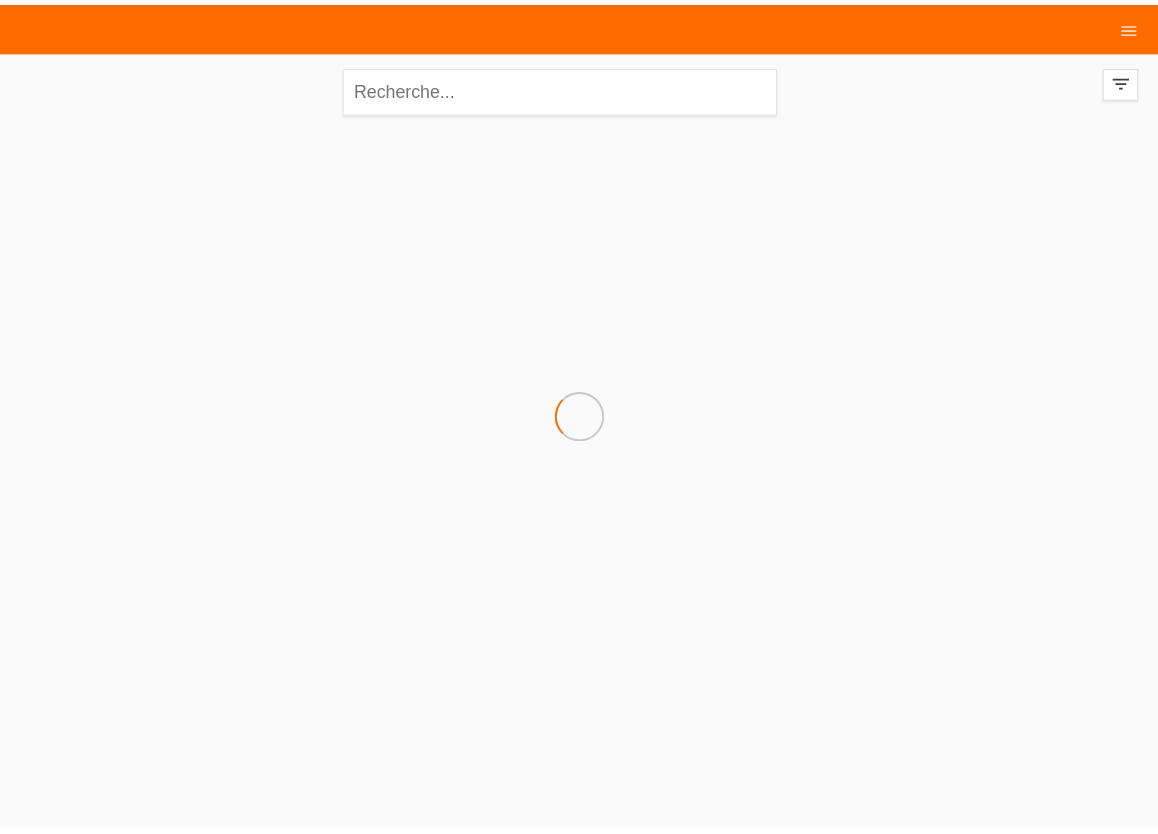scroll, scrollTop: 0, scrollLeft: 0, axis: both 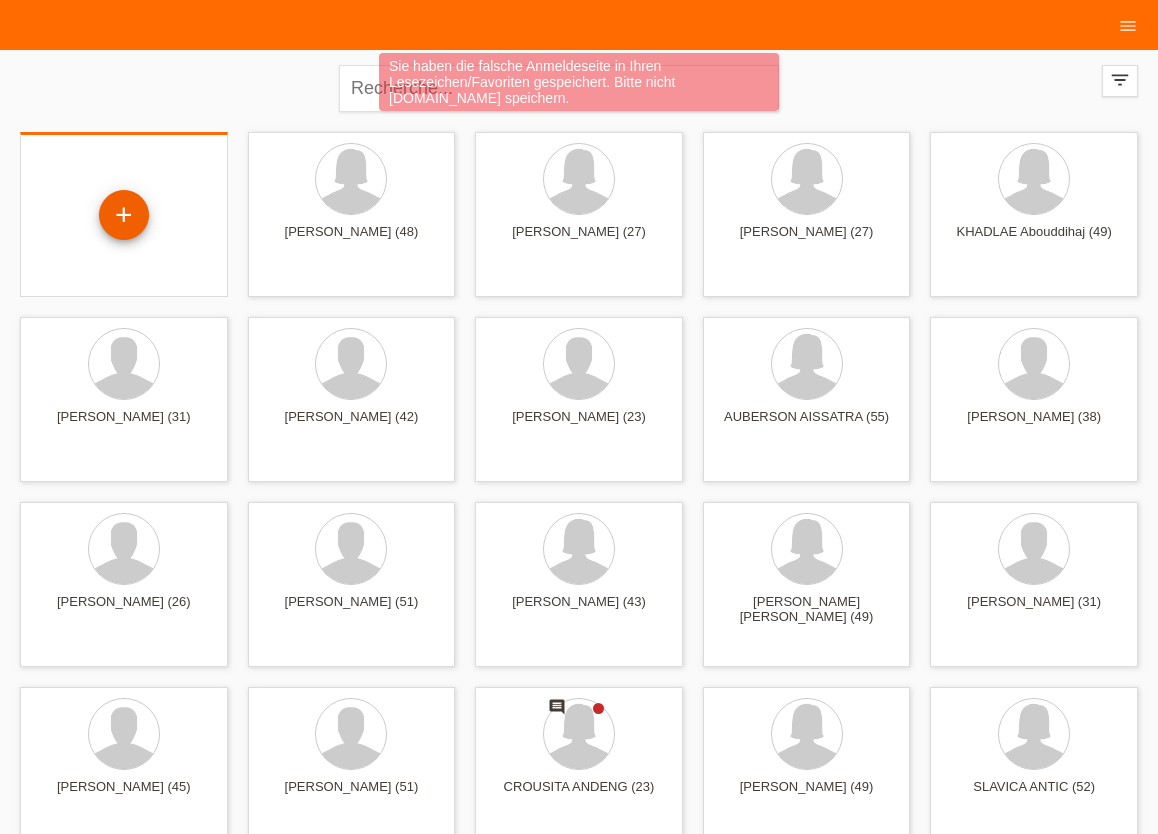click on "+" at bounding box center (124, 215) 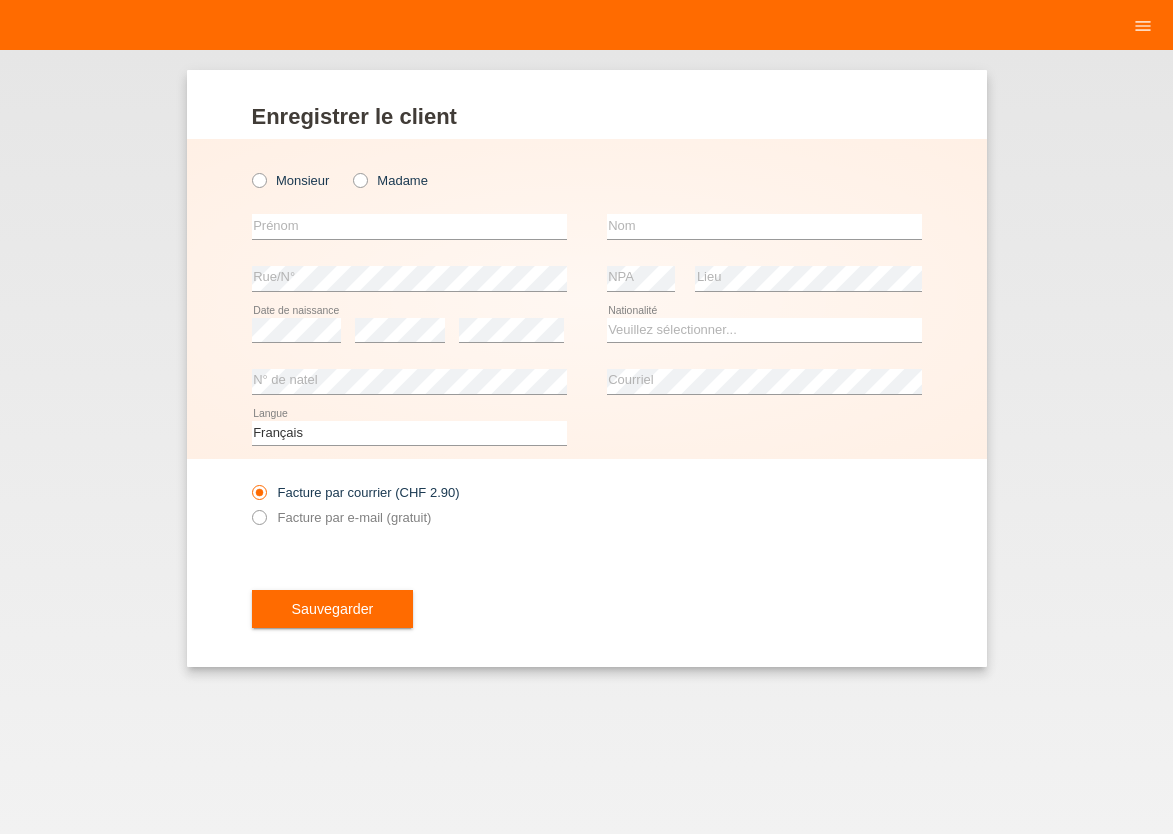 scroll, scrollTop: 0, scrollLeft: 0, axis: both 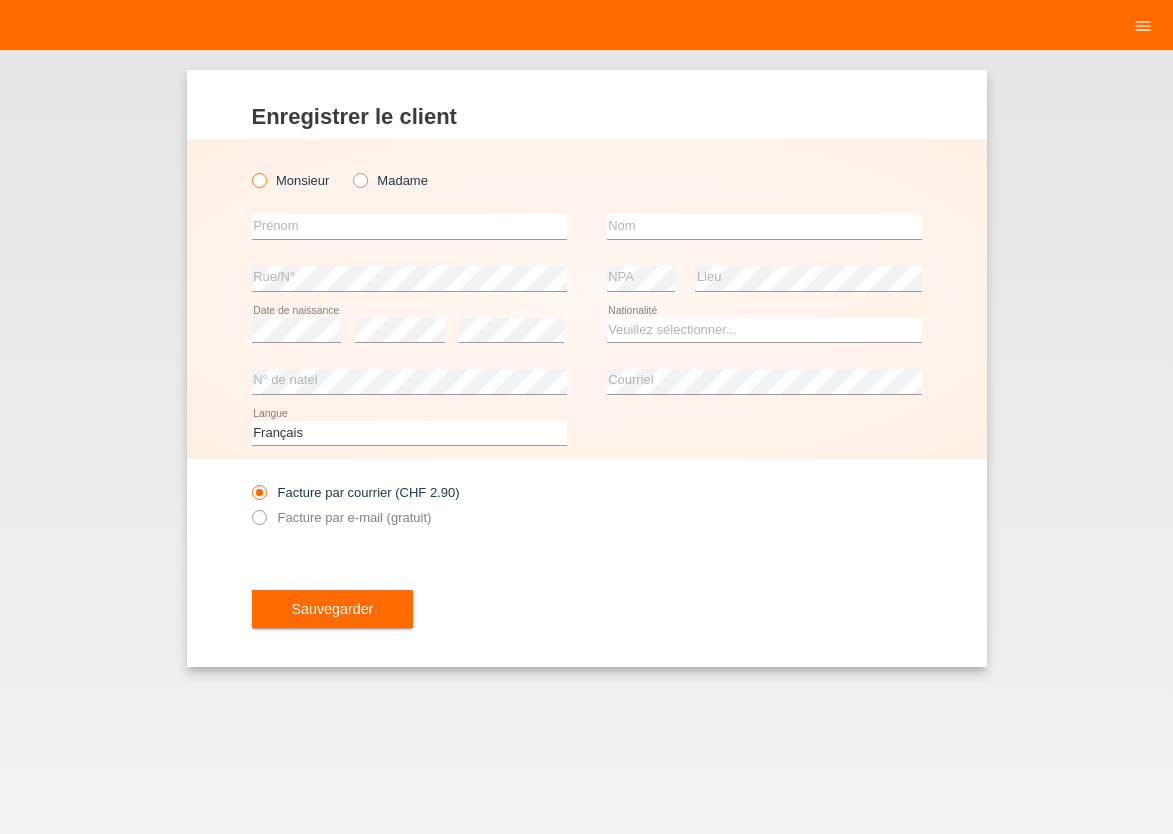 click at bounding box center (248, 170) 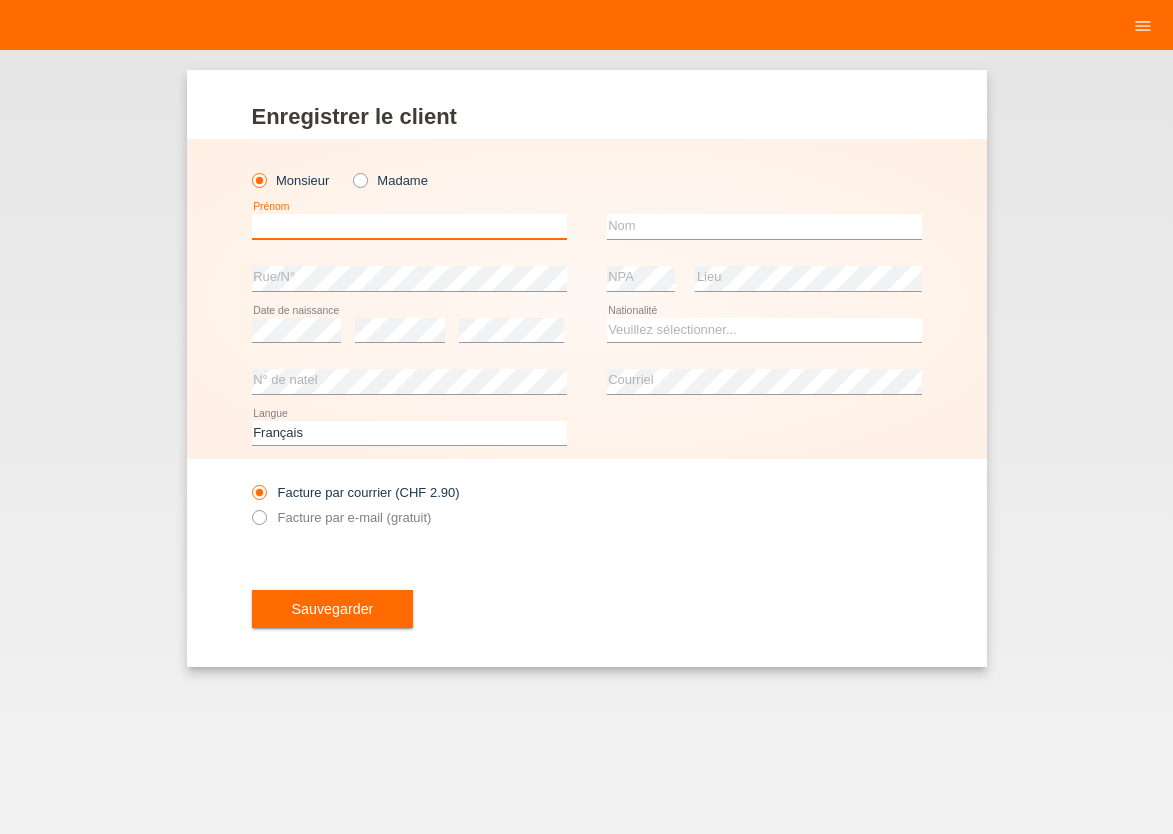 click at bounding box center [409, 226] 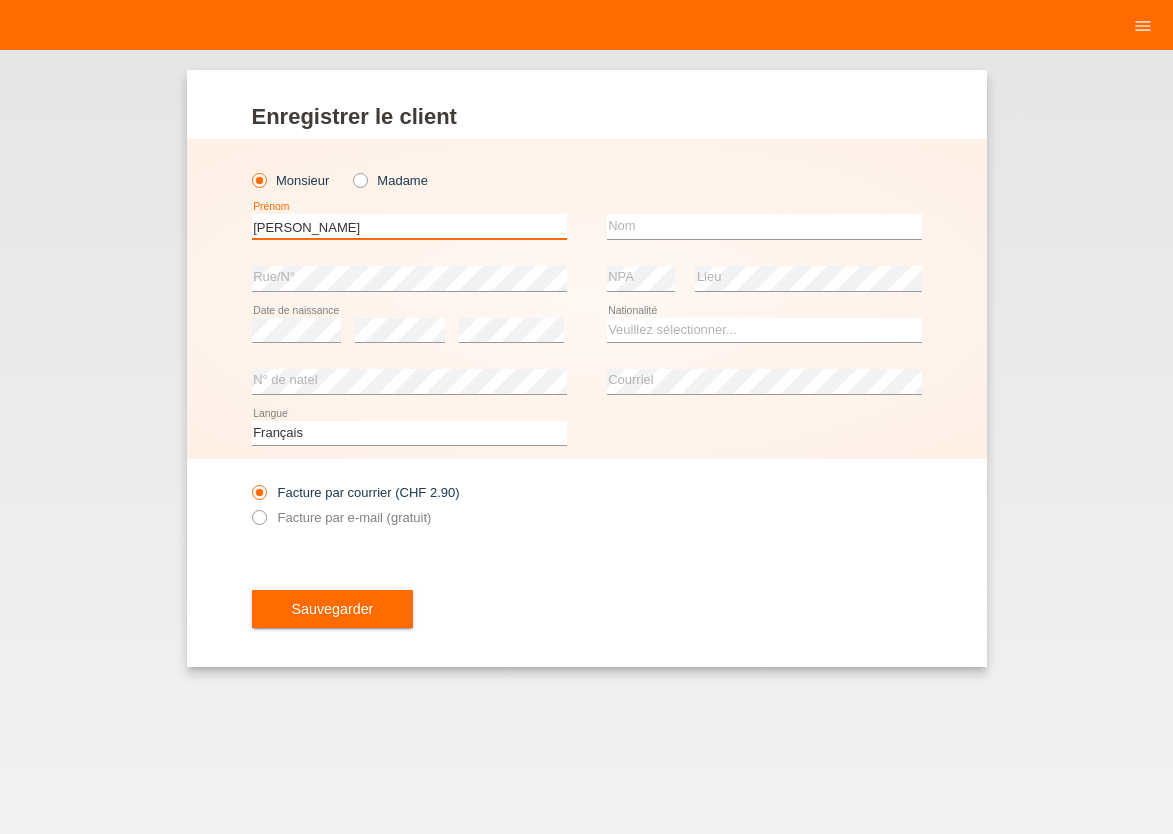 type on "[PERSON_NAME]" 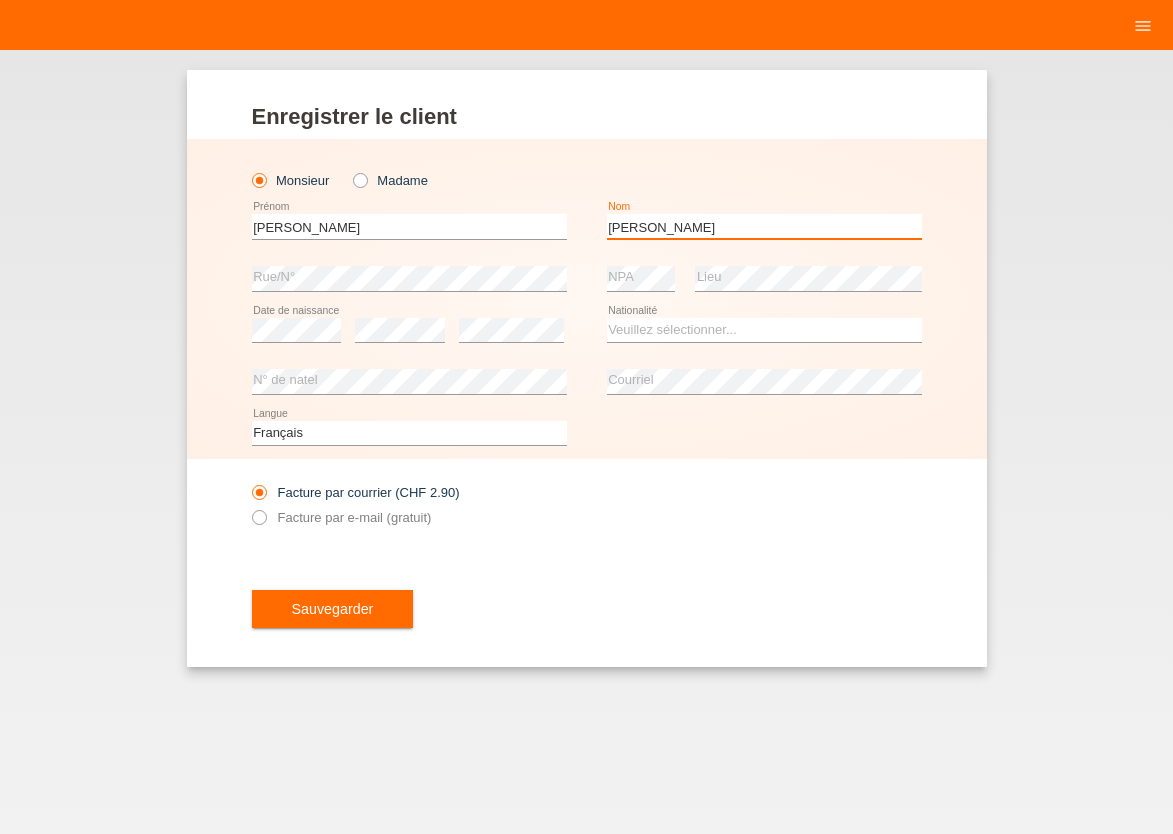 type on "[PERSON_NAME]" 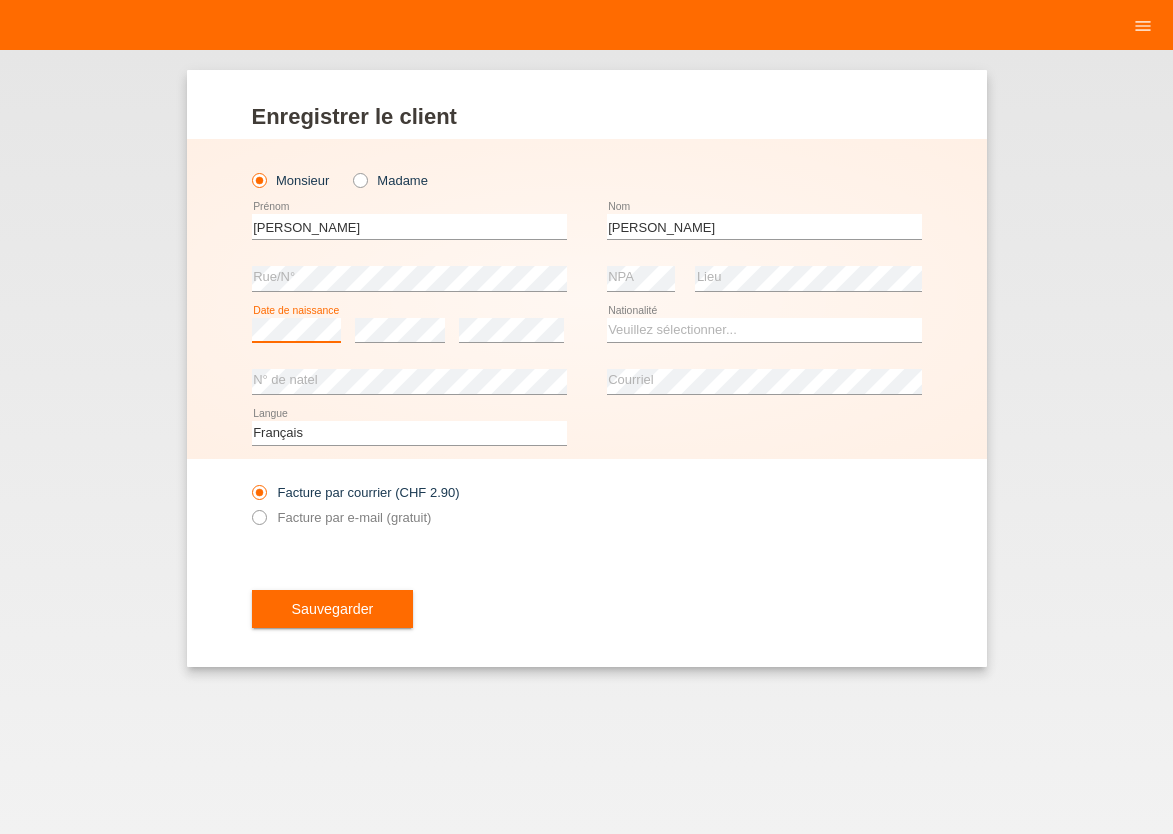 scroll, scrollTop: 0, scrollLeft: 0, axis: both 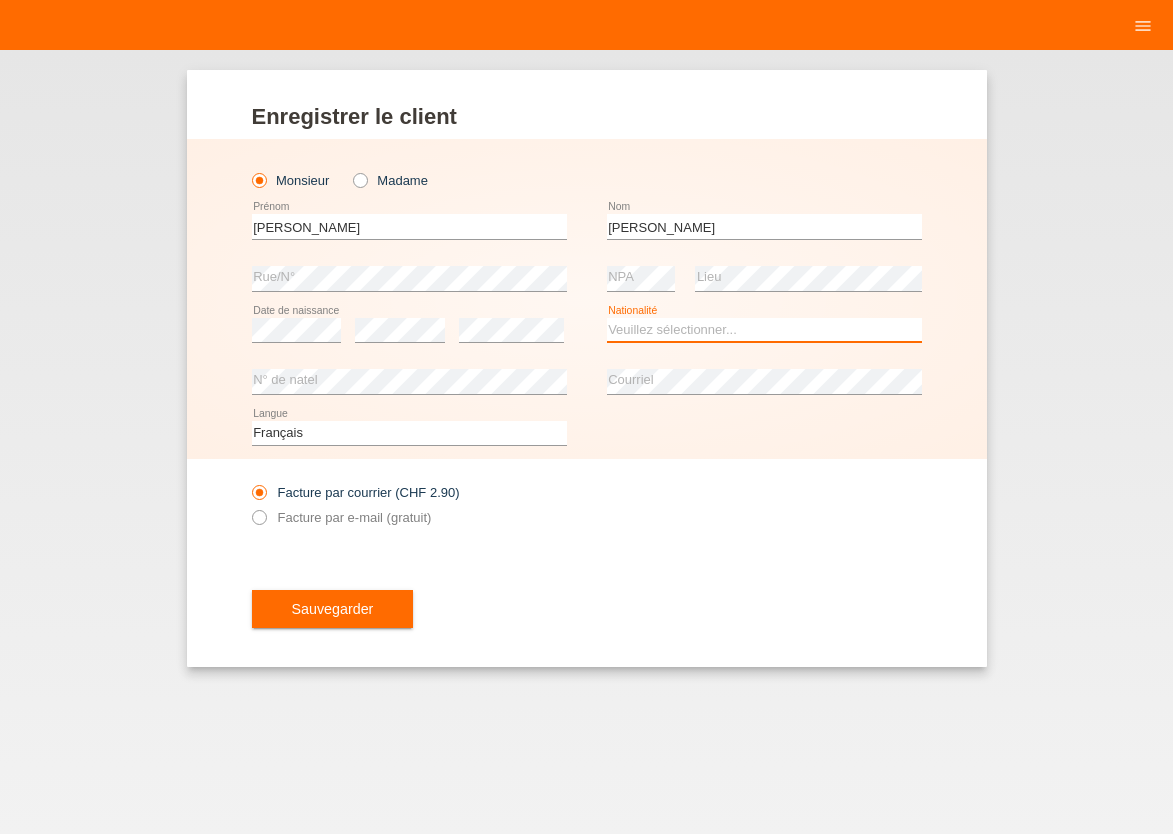 click on "Veuillez sélectionner...
Suisse
Allemagne
Autriche
Liechtenstein
------------
Afghanistan
Afrique du Sud
Åland
Albanie
Algérie Allemagne Andorre Angola Anguilla Antarctique Antigua-et-Barbuda Argentine" at bounding box center [764, 330] 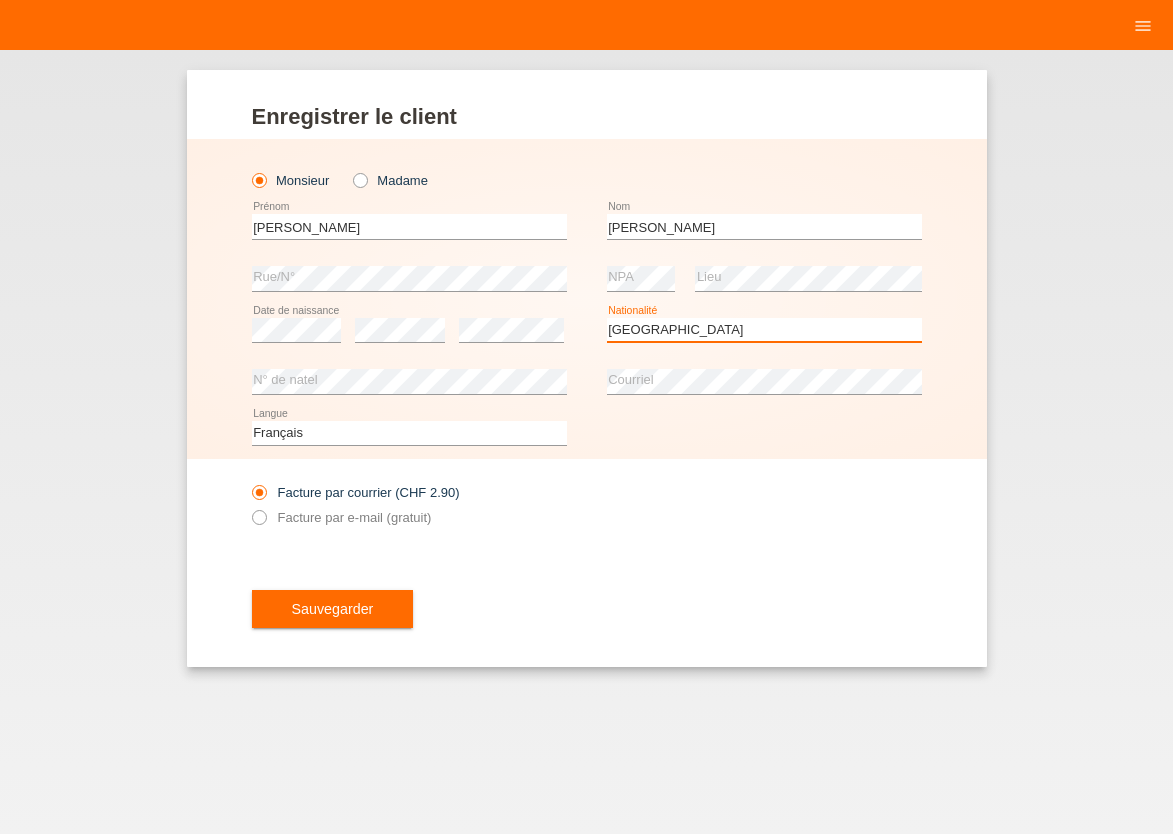 click on "Espagne" at bounding box center (0, 0) 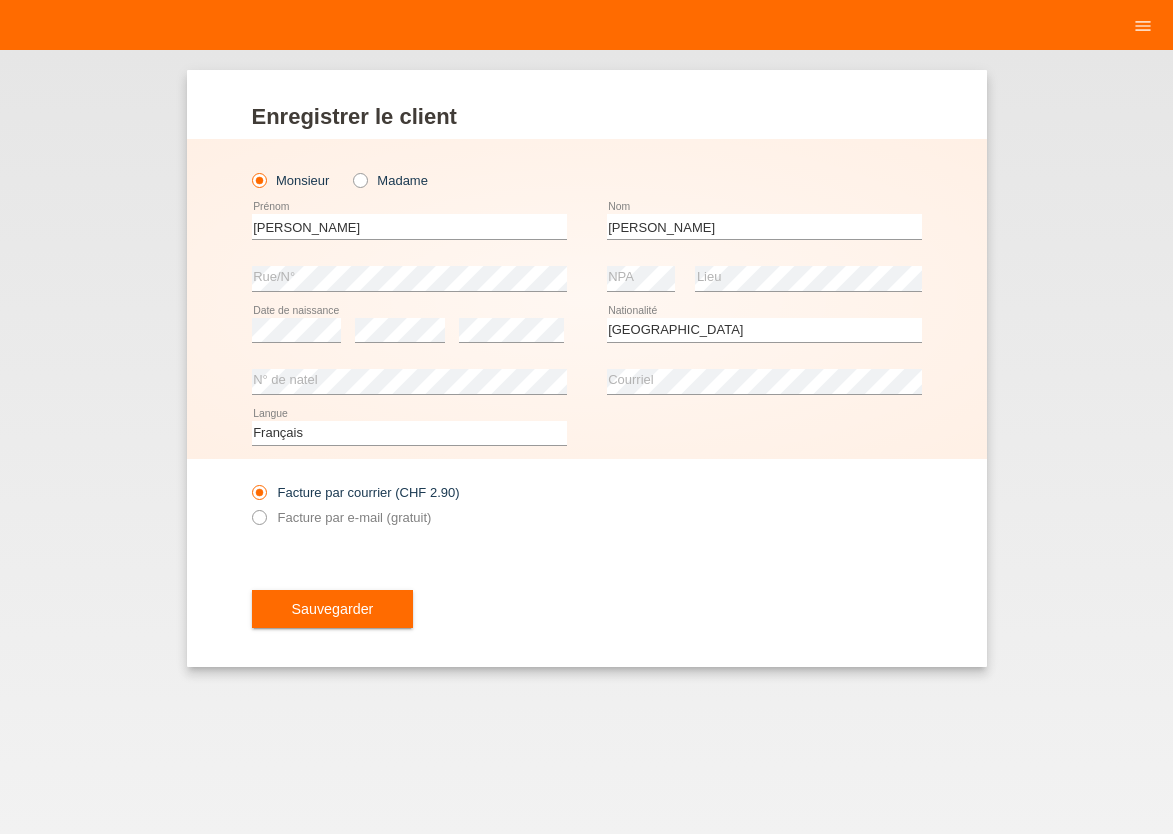 click on "Enregistrer le client
Enregistrer le client
Enregistrer le client
Monsieur
Madame
error" at bounding box center [586, 442] 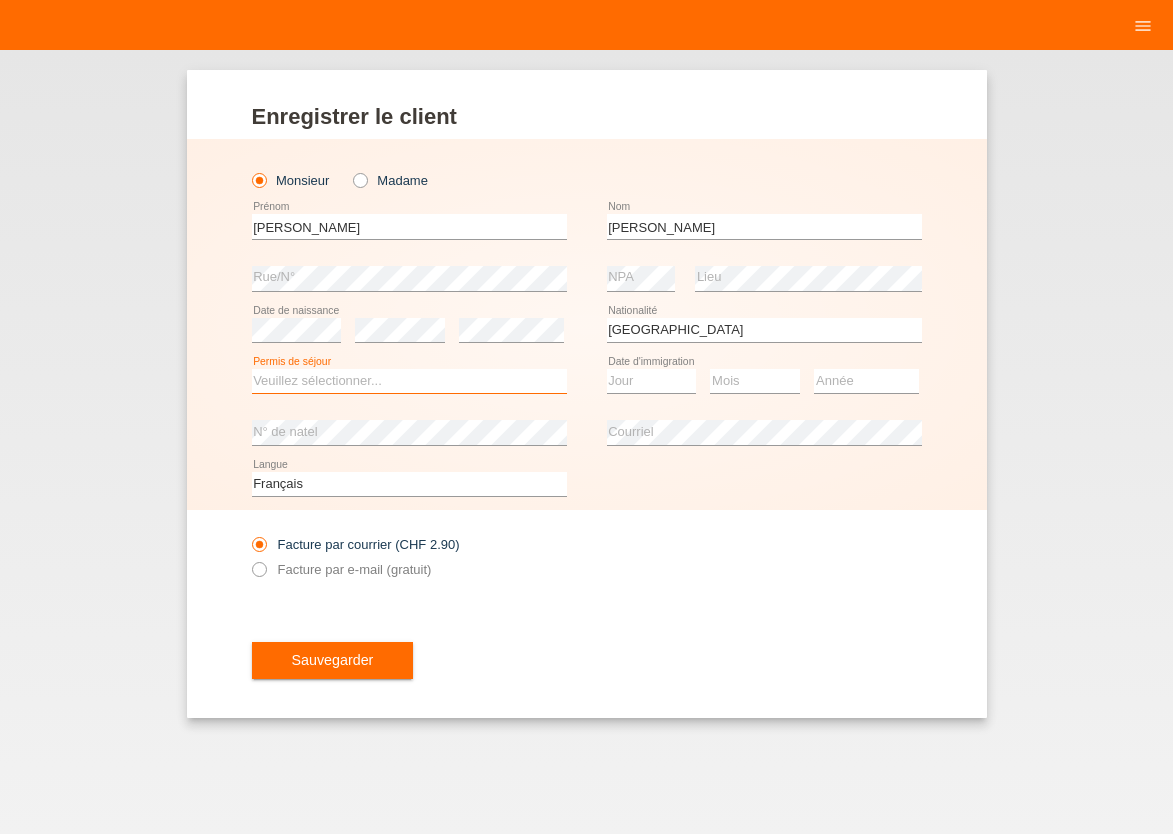 click on "Veuillez sélectionner...
C
B
B - Statut de réfugié
Autre" at bounding box center (409, 381) 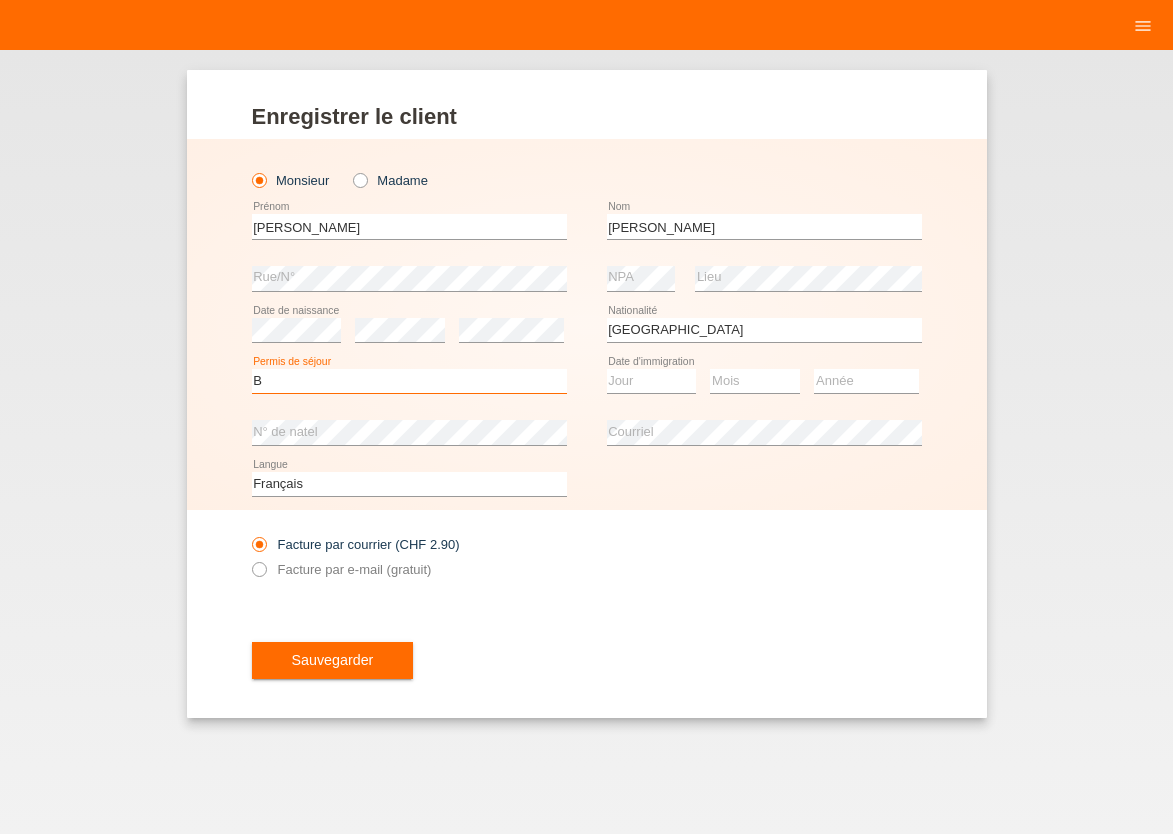click on "B" at bounding box center [0, 0] 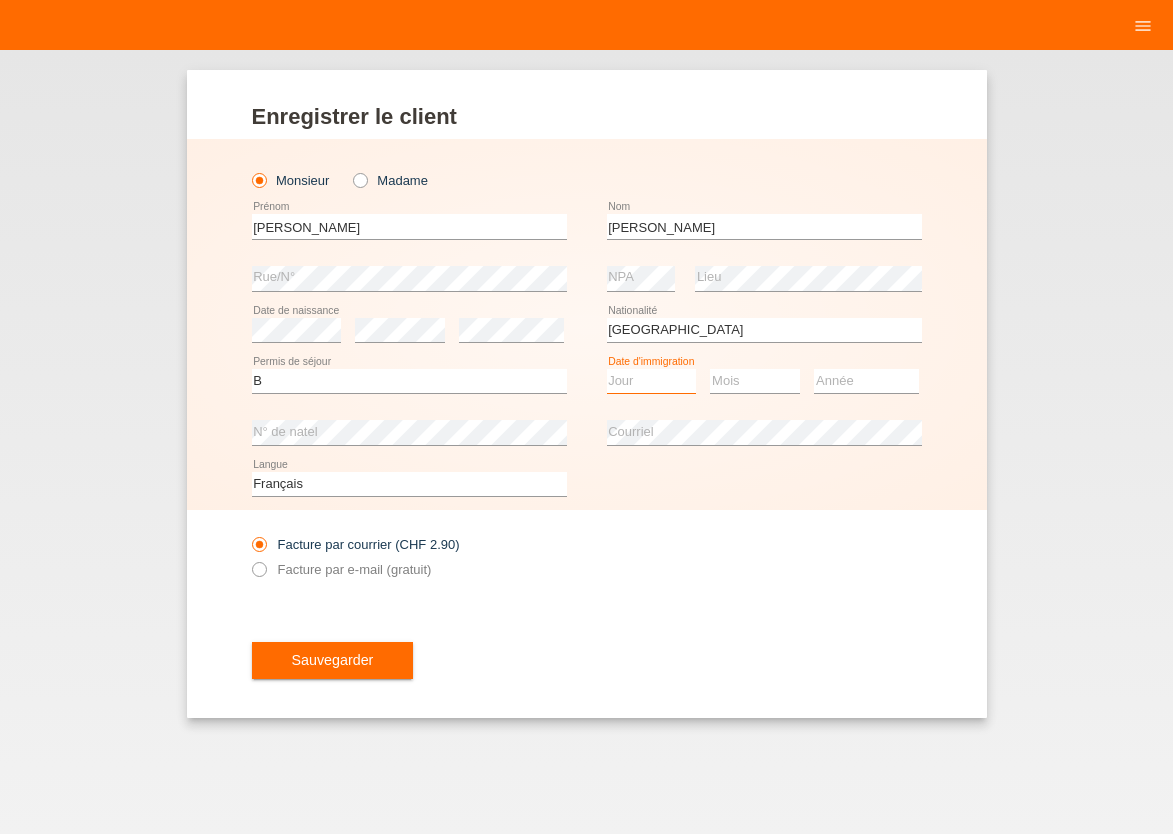 select on "15" 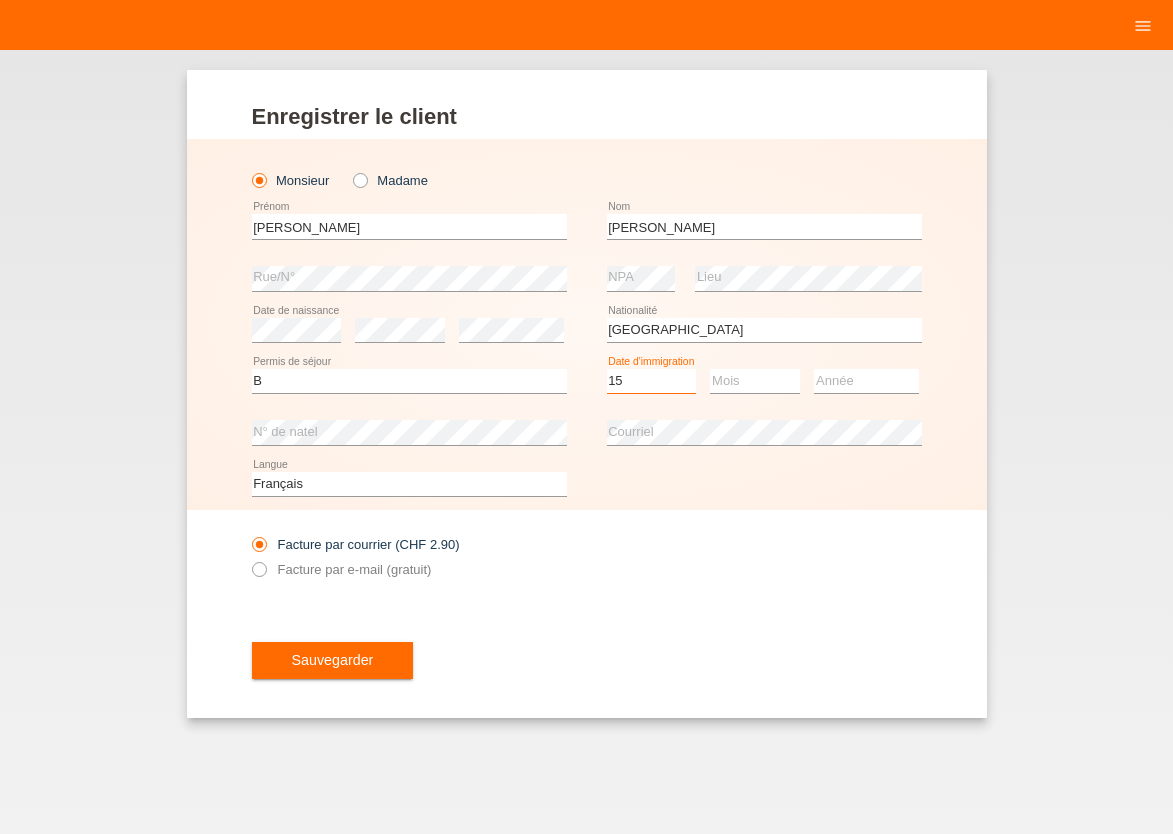 click on "15" at bounding box center [0, 0] 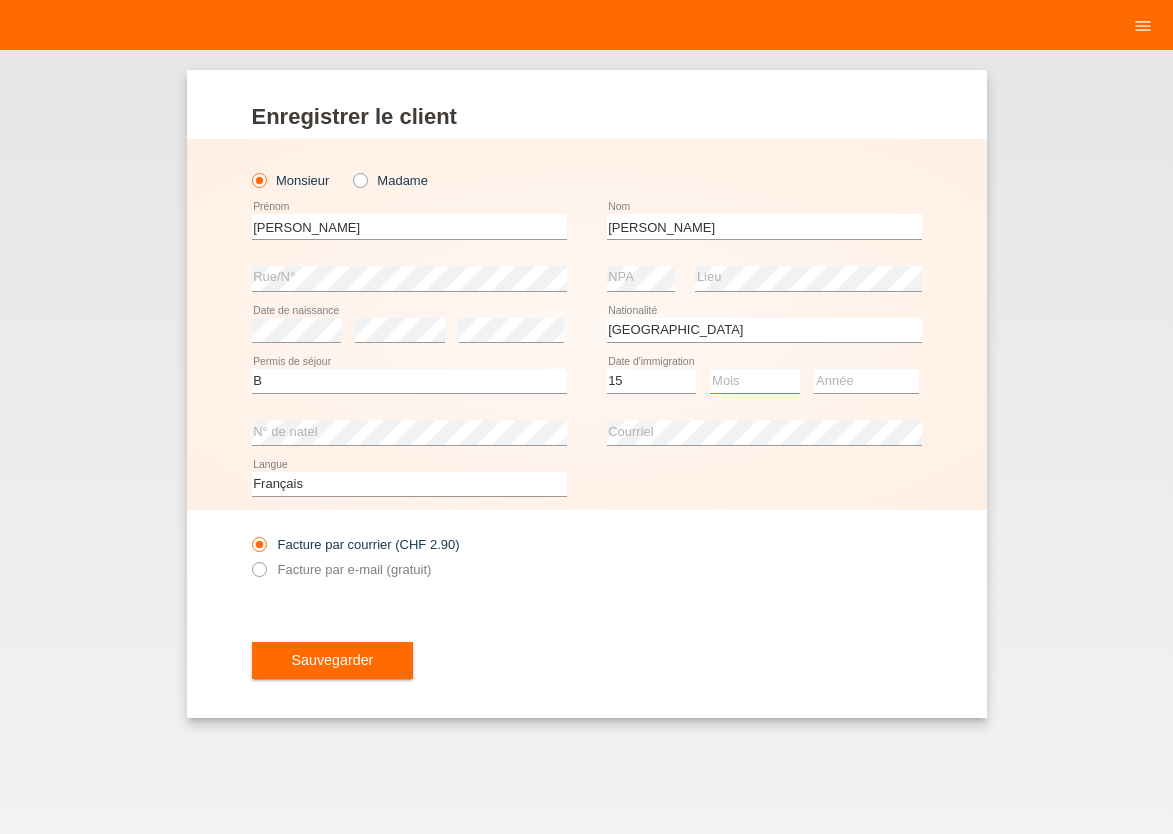 click on "Mois
01
02
03
04
05
06
07
08
09
10 11" at bounding box center (755, 381) 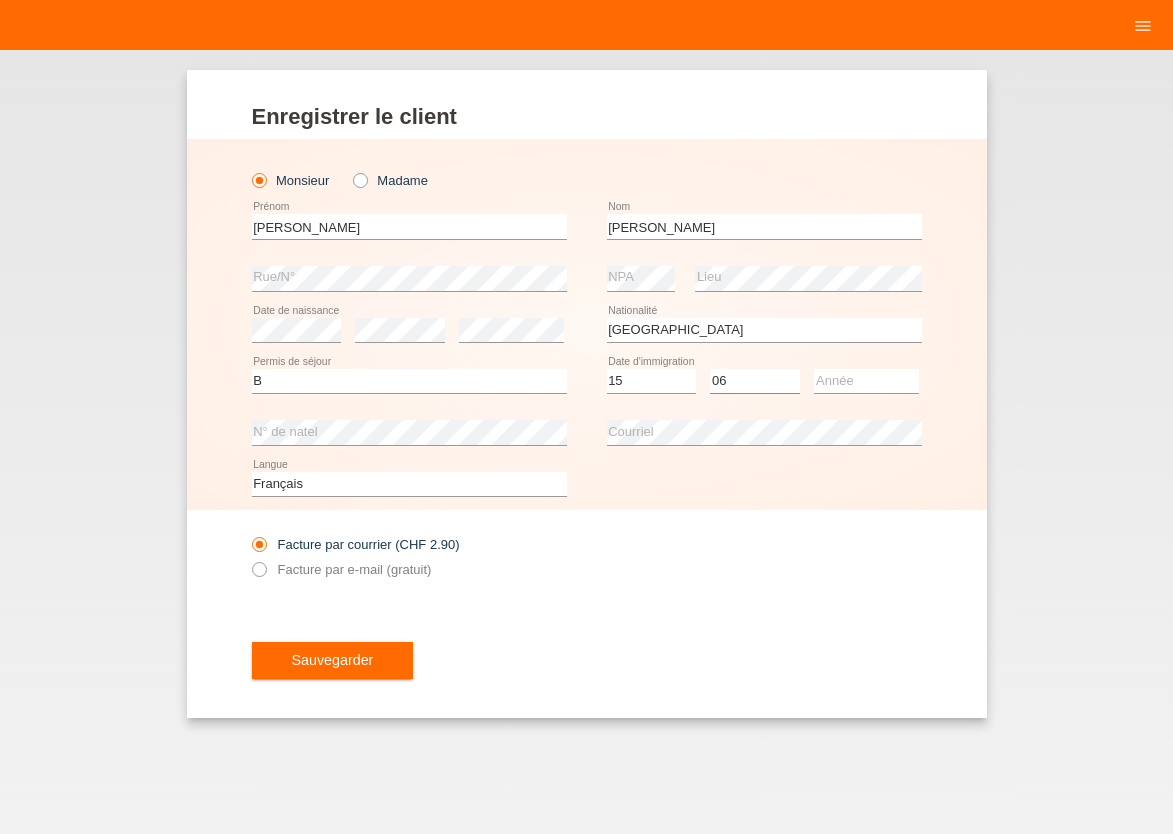 click on "06" at bounding box center [0, 0] 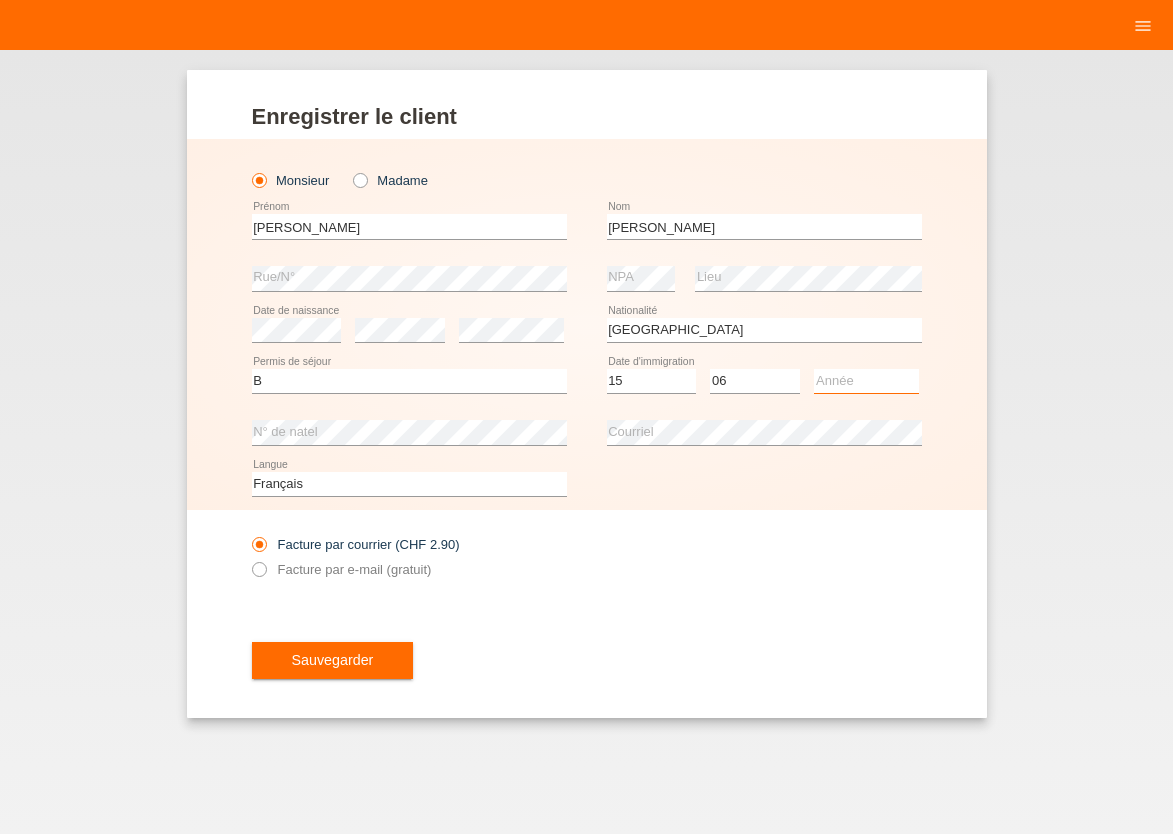 click on "Année
2025
2024
2023
2022
2021
2020
2019
2018
2017 2016 2015 2014 2013 2012 2011 2010 2009 2008 2007 2006 2005 2004 2003 2002 2001" at bounding box center [866, 381] 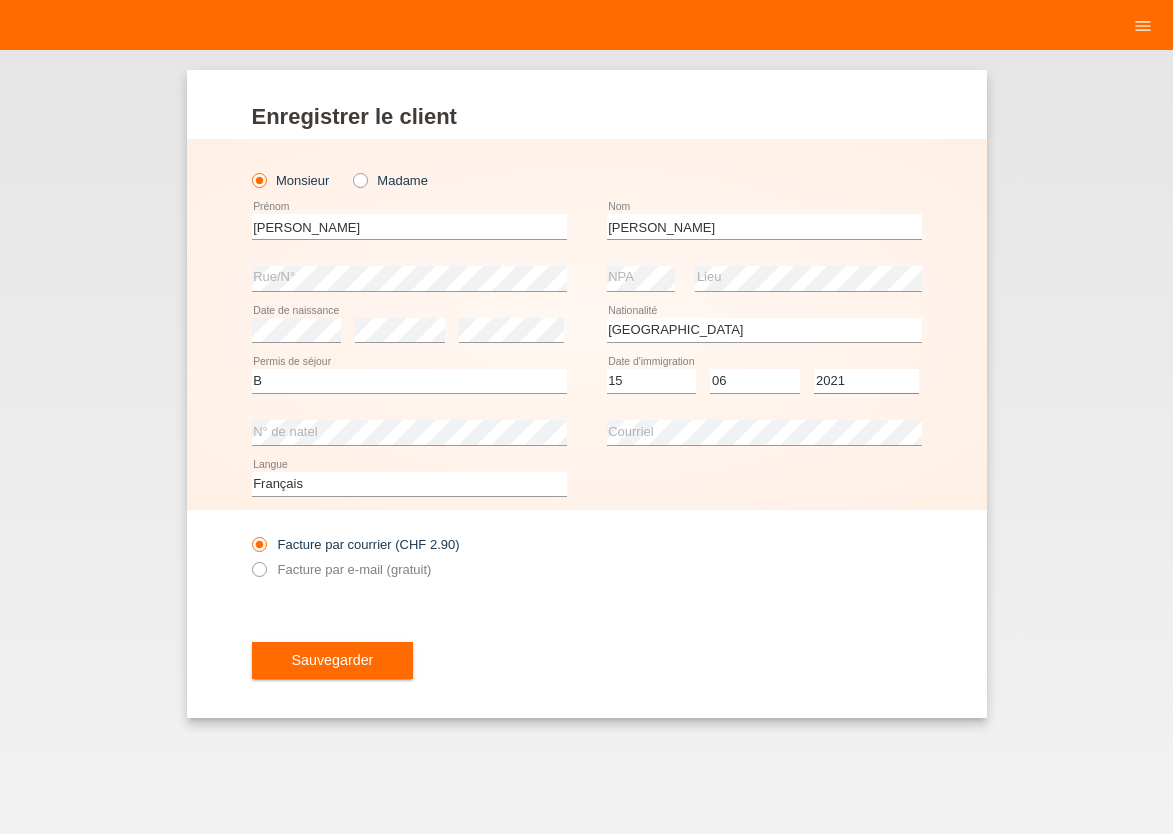 click on "2021" at bounding box center [0, 0] 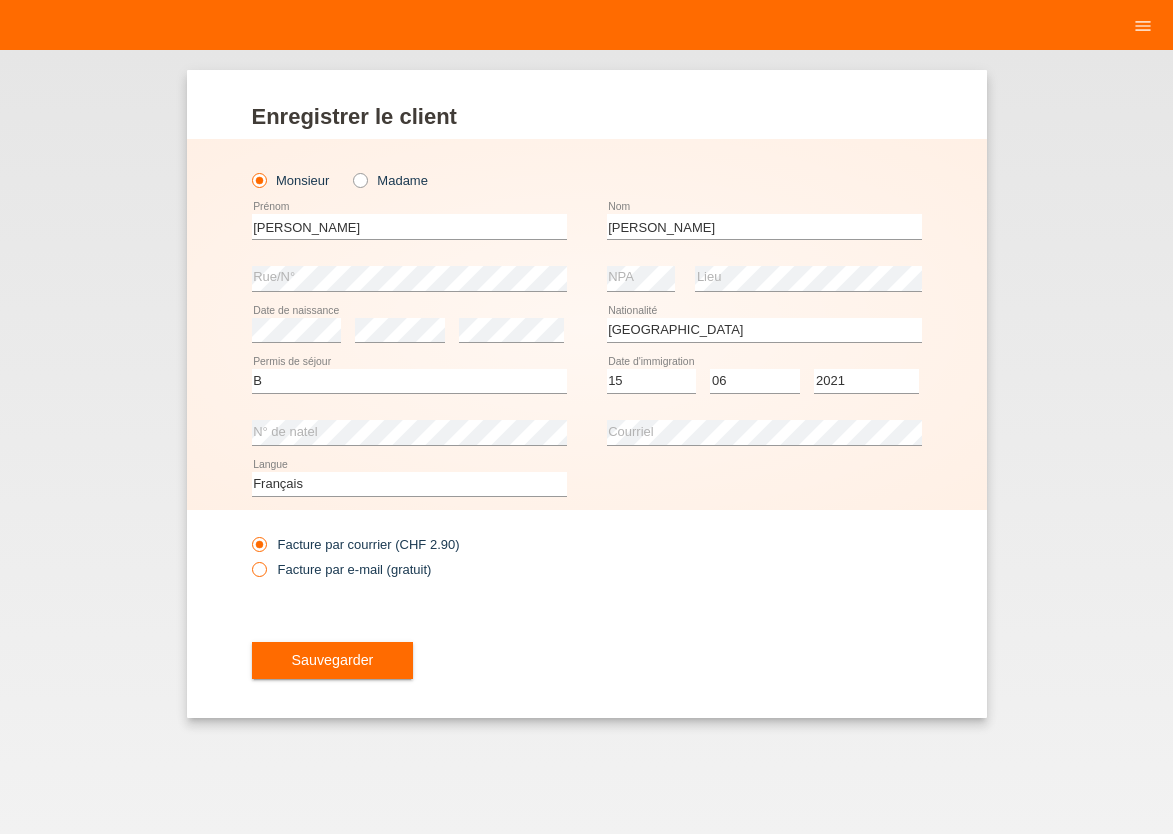click at bounding box center [248, 558] 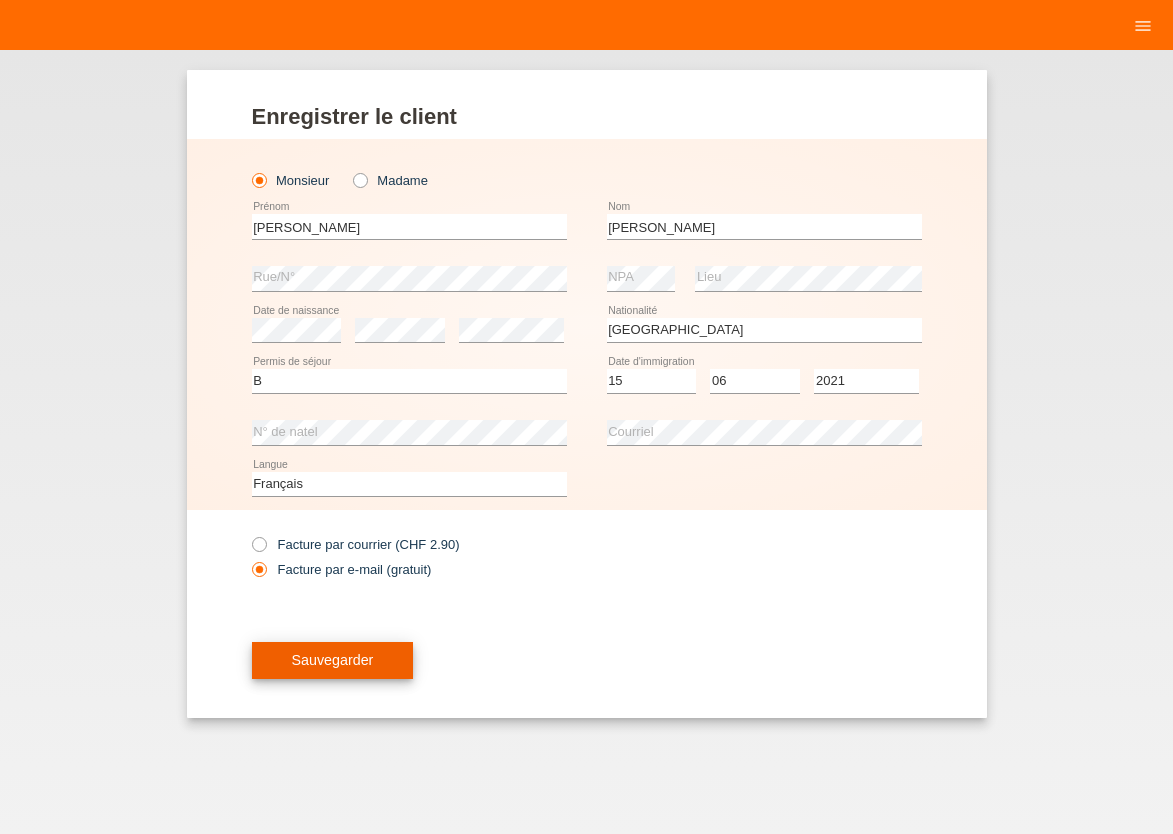 click on "Sauvegarder" at bounding box center (333, 661) 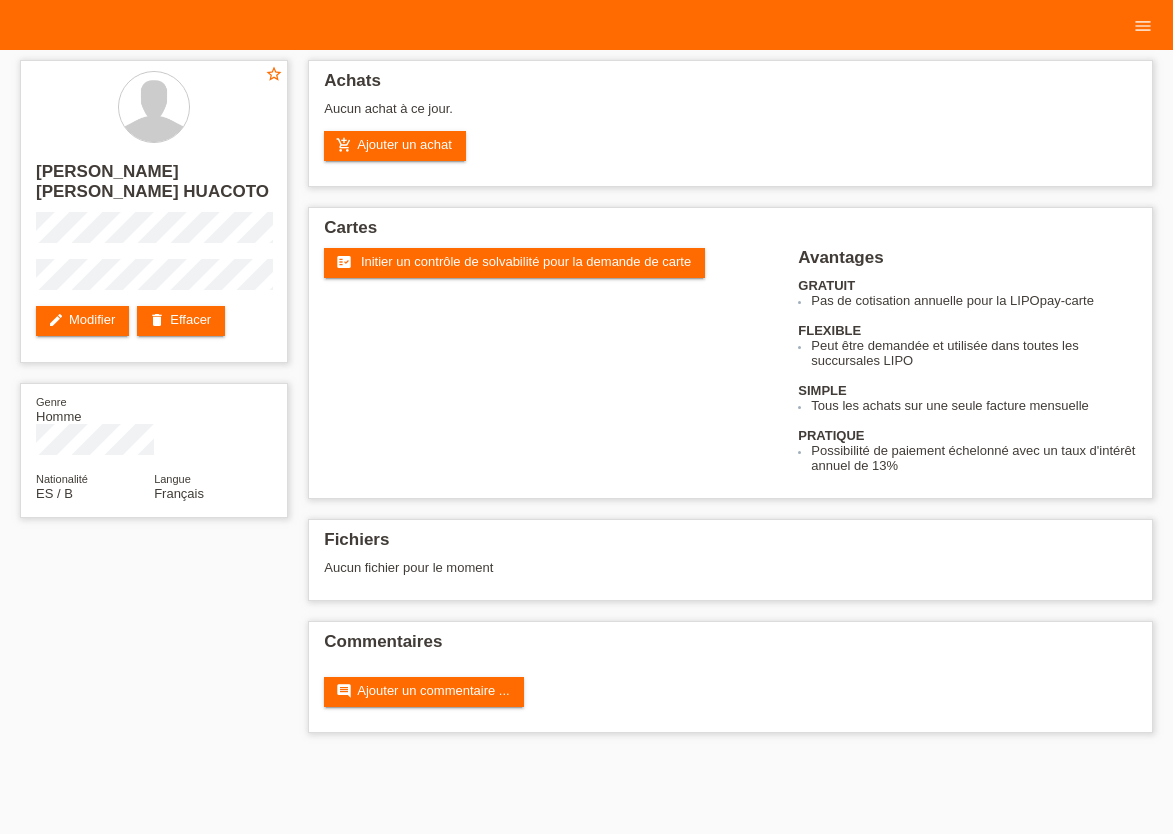 scroll, scrollTop: 0, scrollLeft: 0, axis: both 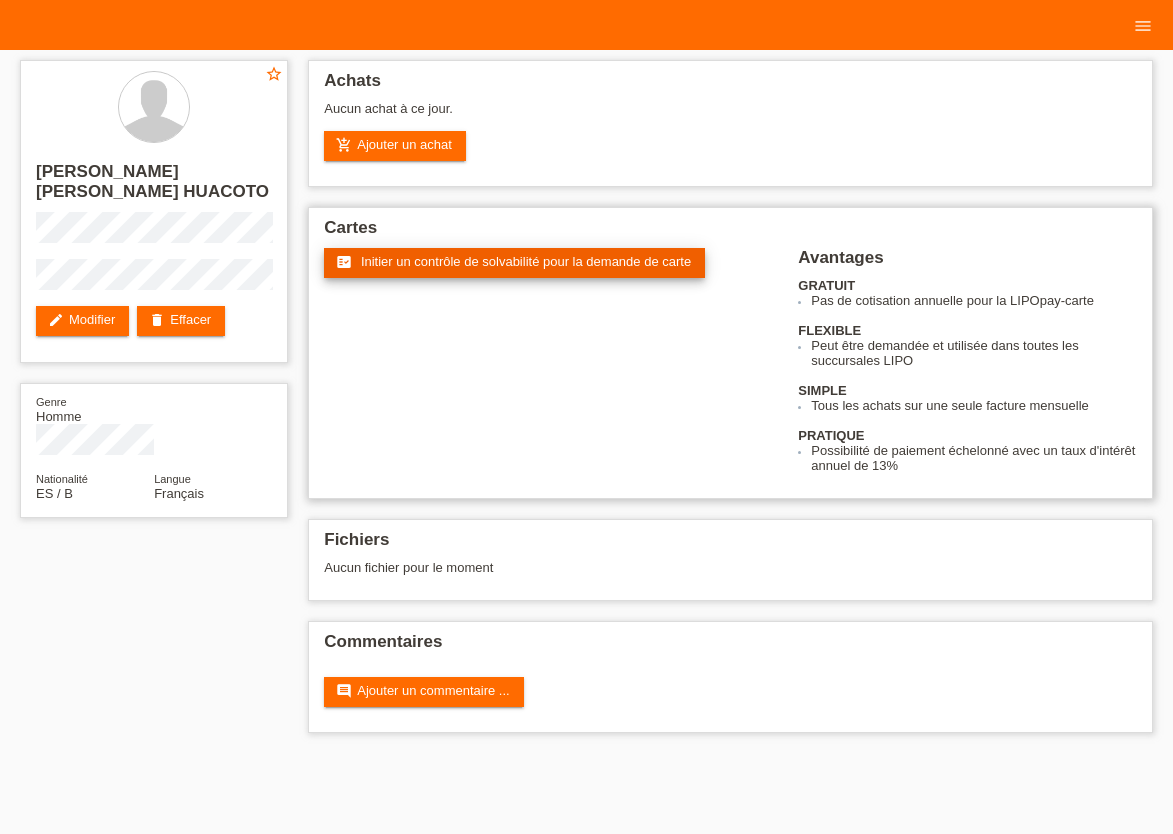 click on "fact_check
Initier un contrôle de solvabilité pour la demande de carte" at bounding box center [514, 263] 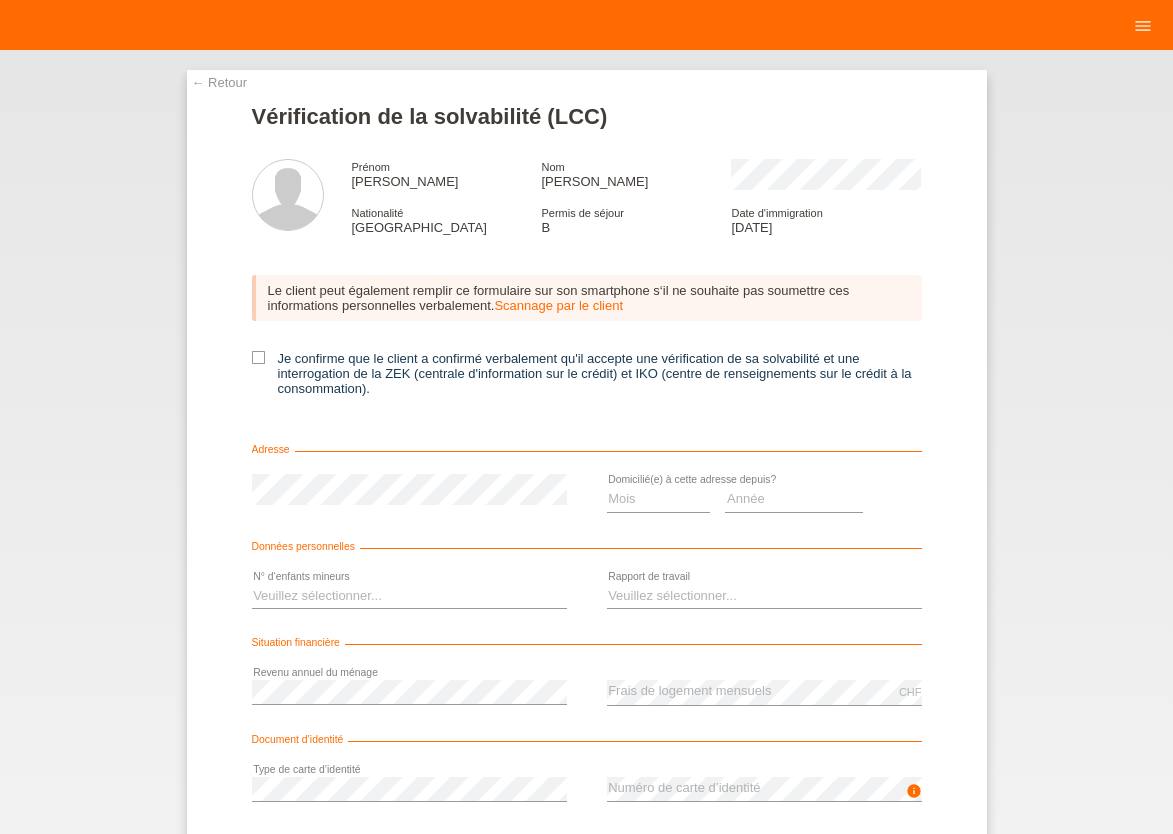 scroll, scrollTop: 0, scrollLeft: 0, axis: both 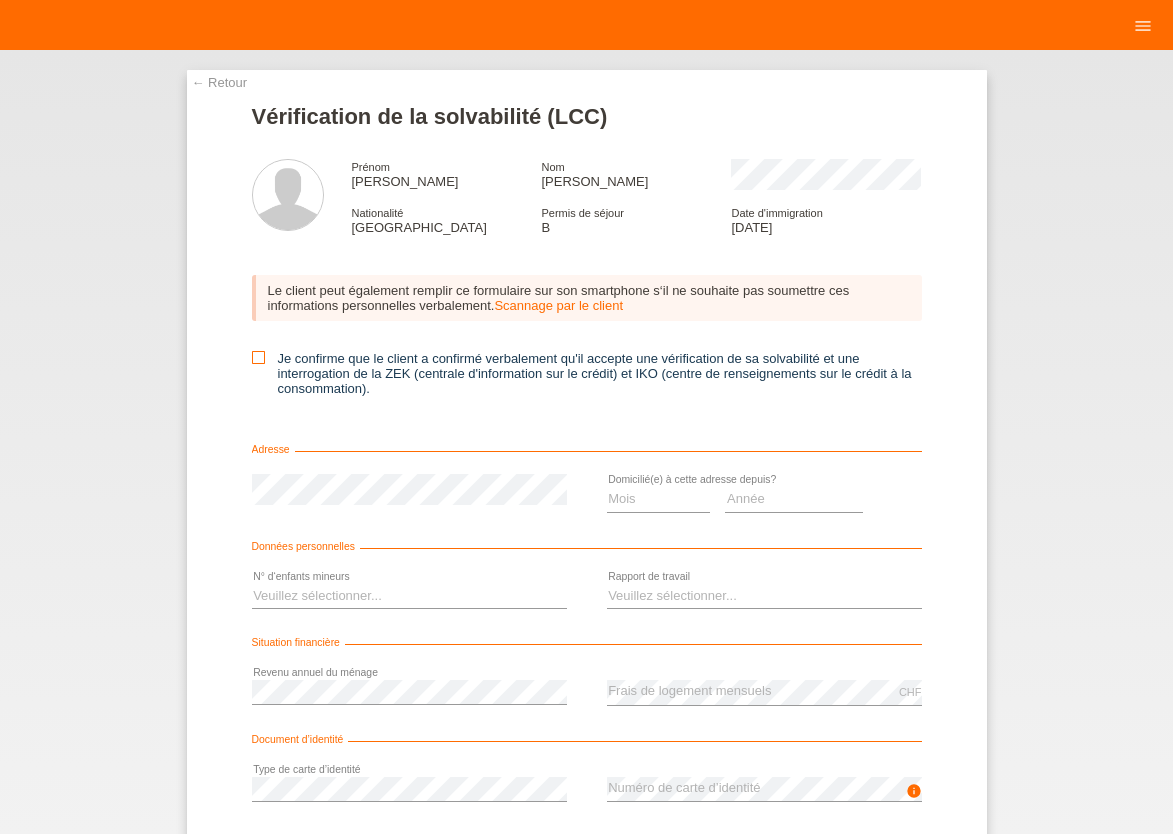 click at bounding box center [258, 357] 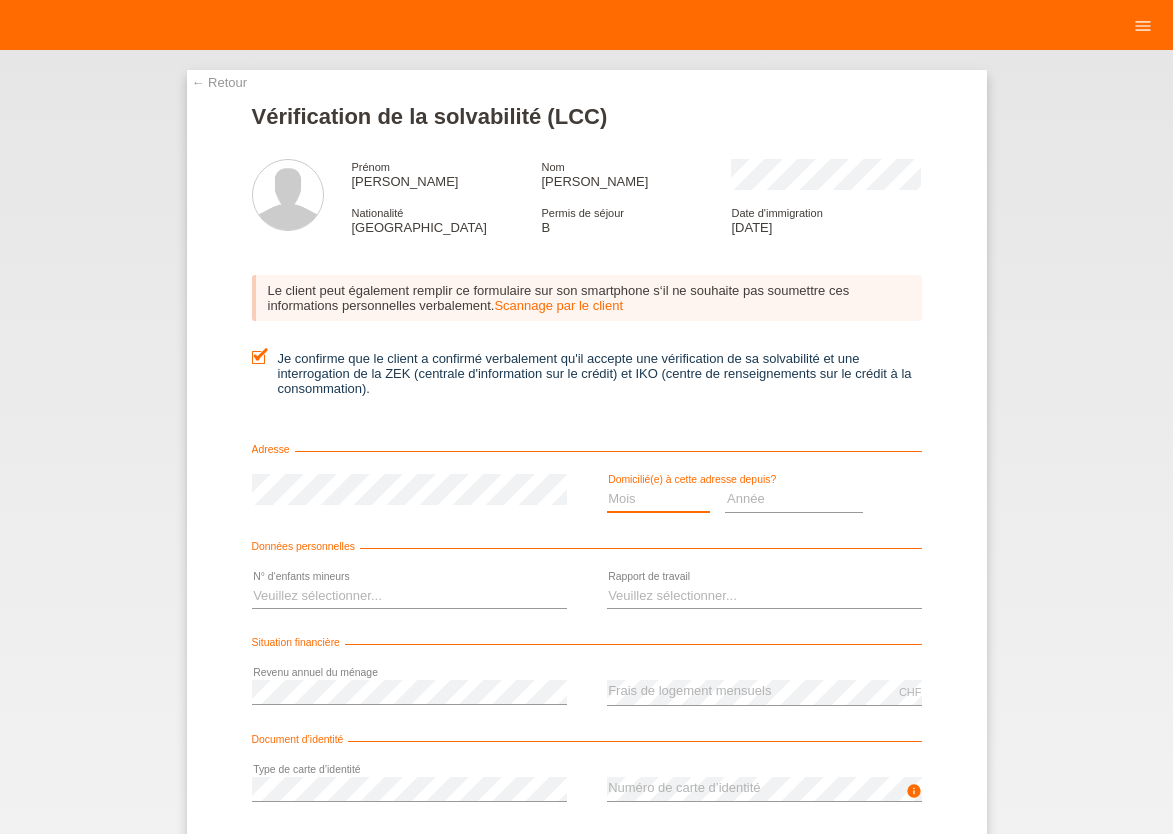 click on "Mois
01
02
03
04
05
06
07
08
09
10" at bounding box center [659, 499] 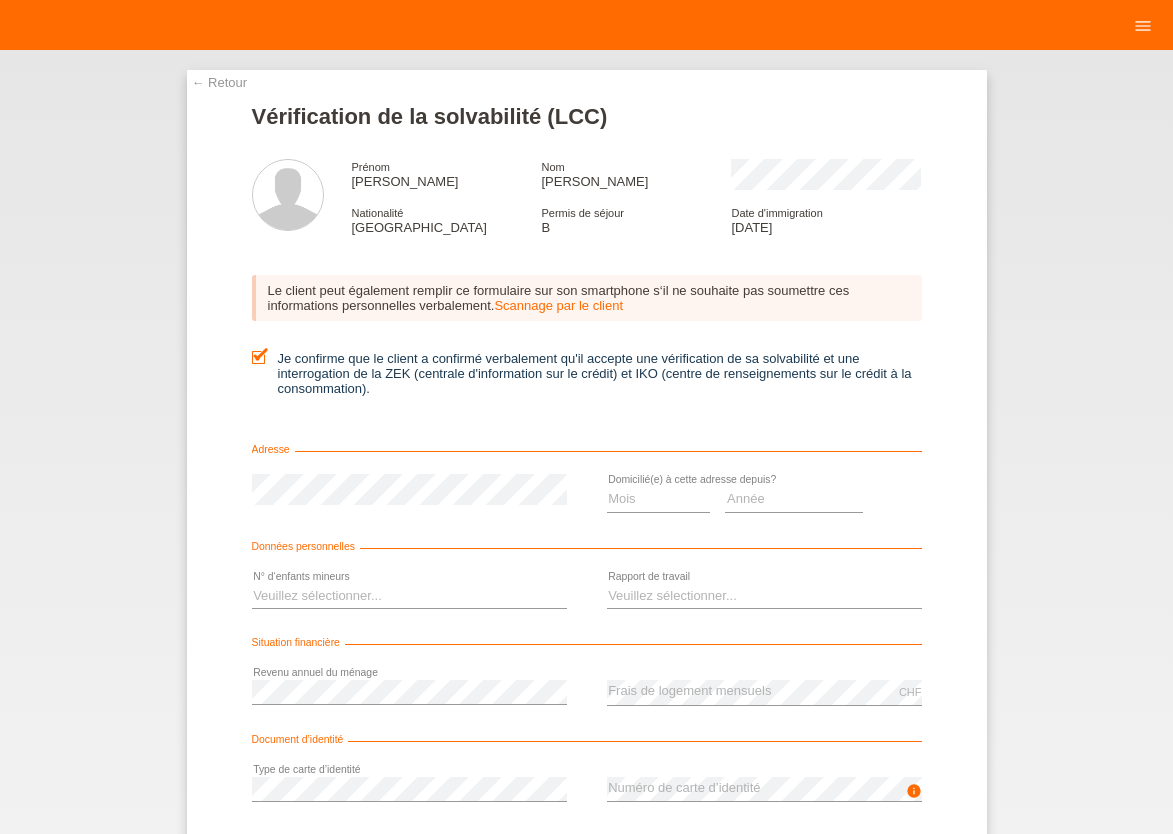 click on "Mois
01
02
03
04
05
06
07
08
09 10" at bounding box center (587, 499) 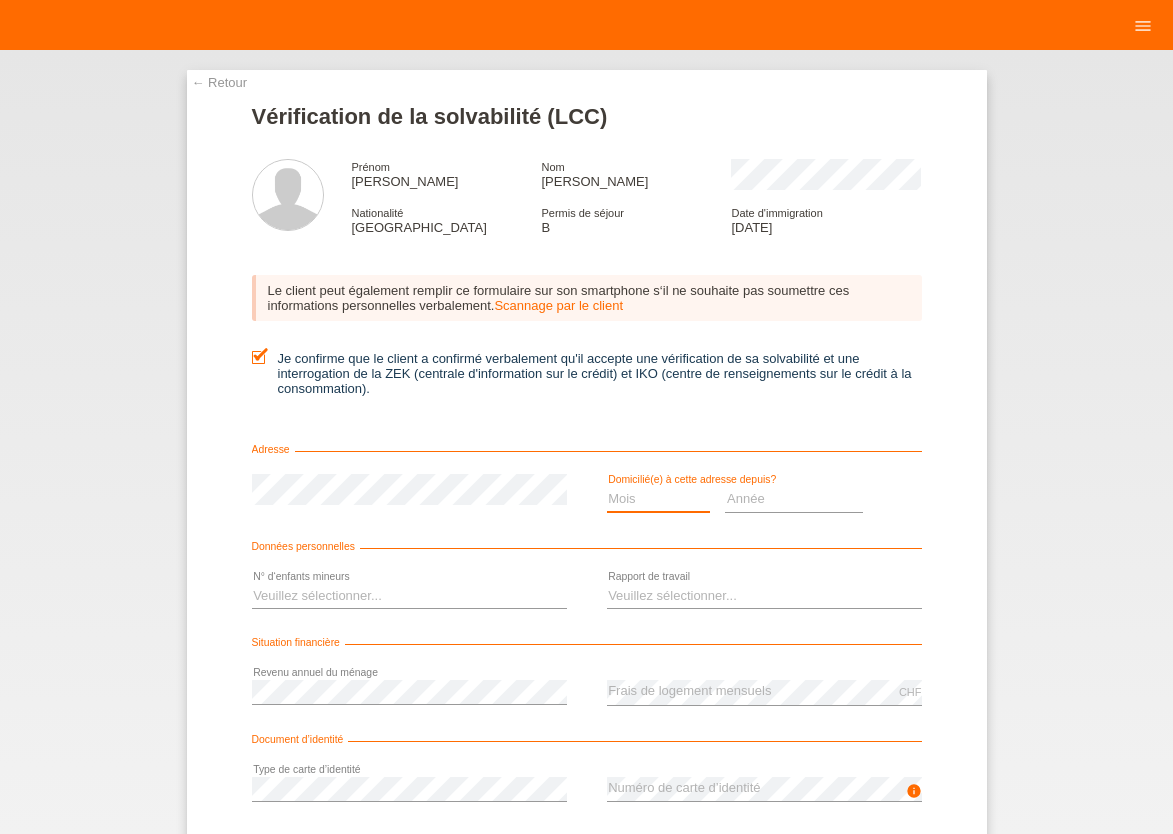 click on "Mois
01
02
03
04
05
06
07
08
09
10" at bounding box center [659, 499] 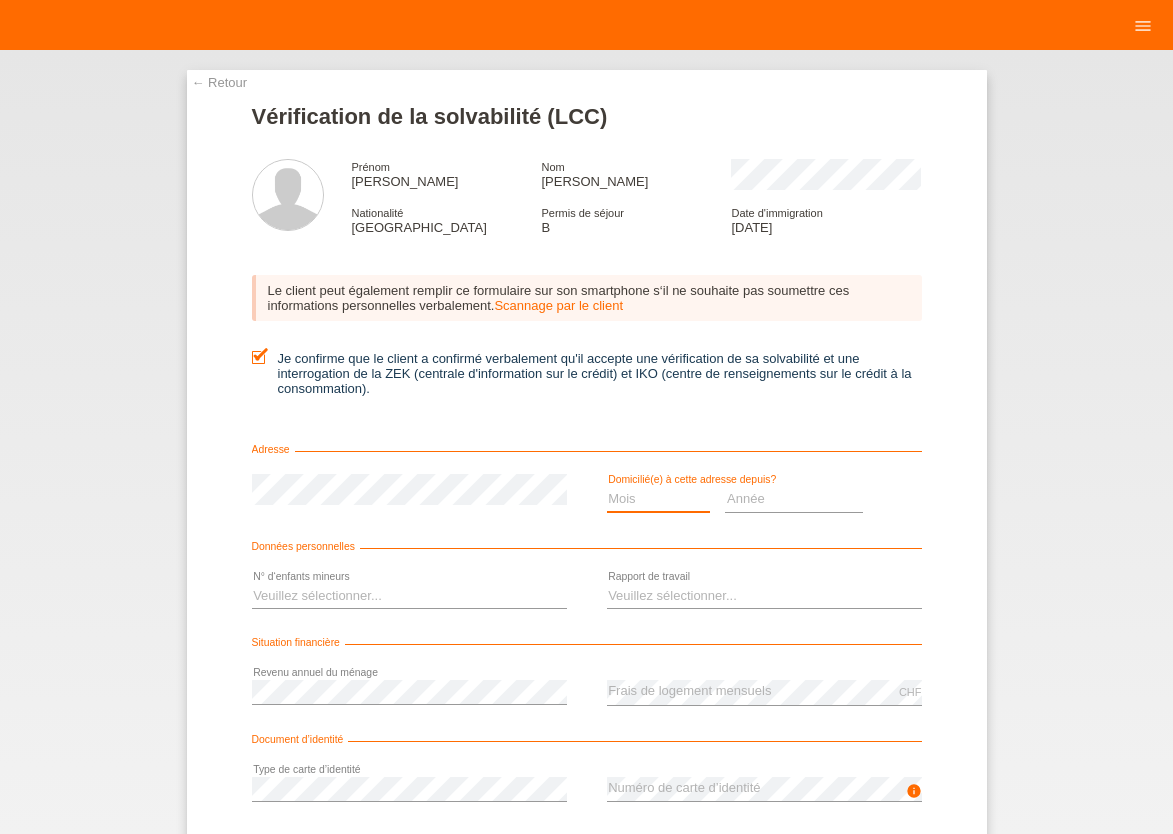 select on "03" 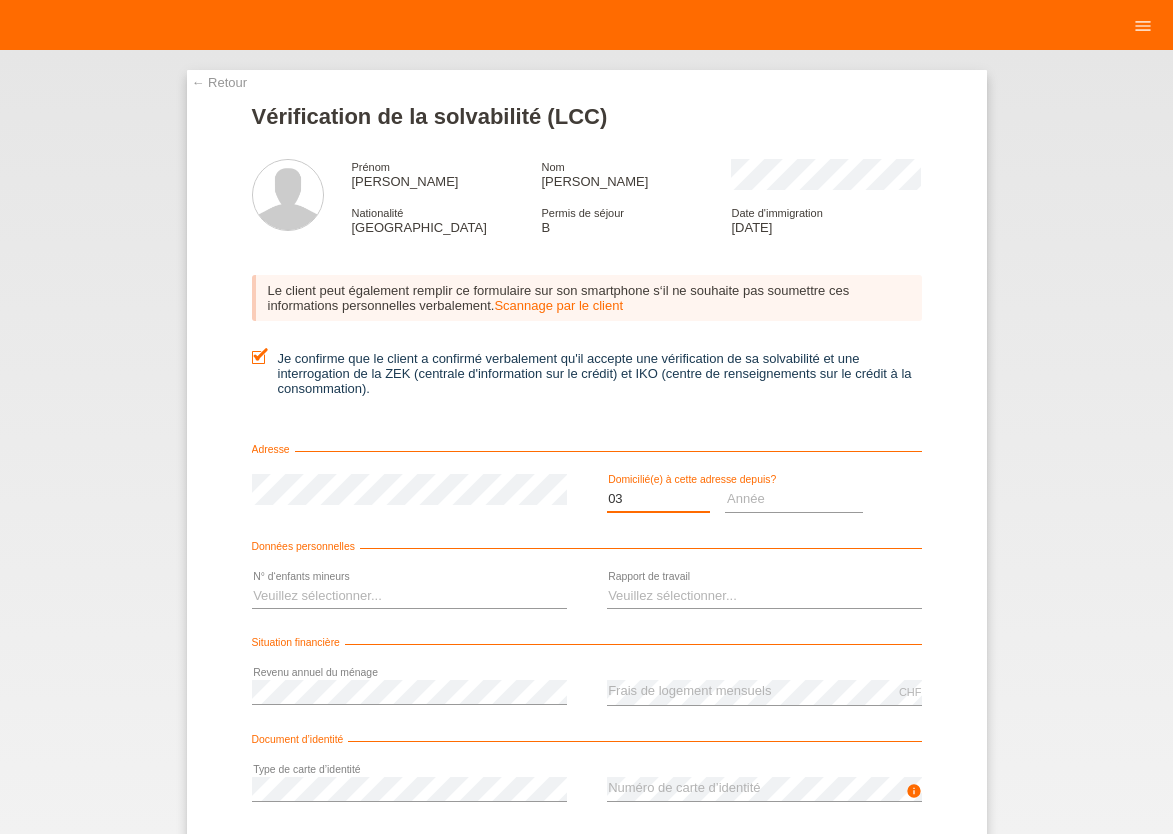 click on "03" at bounding box center (0, 0) 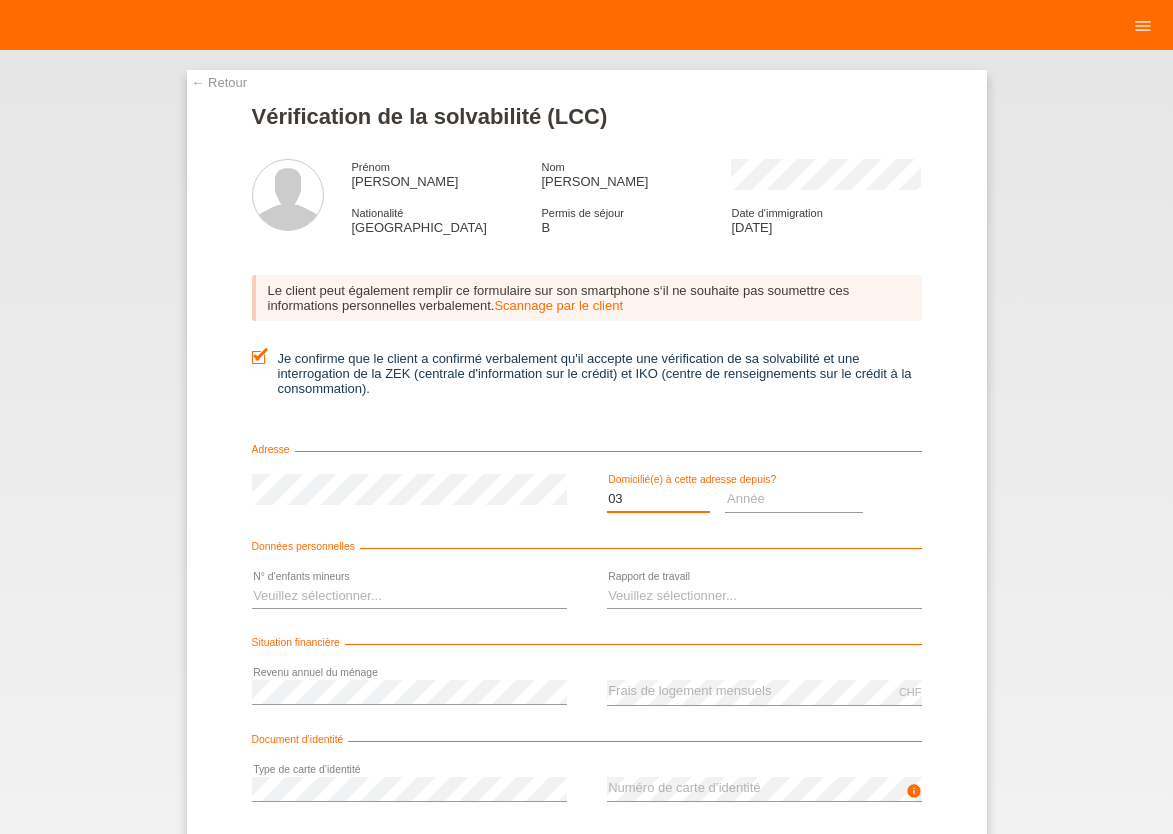scroll, scrollTop: 0, scrollLeft: 0, axis: both 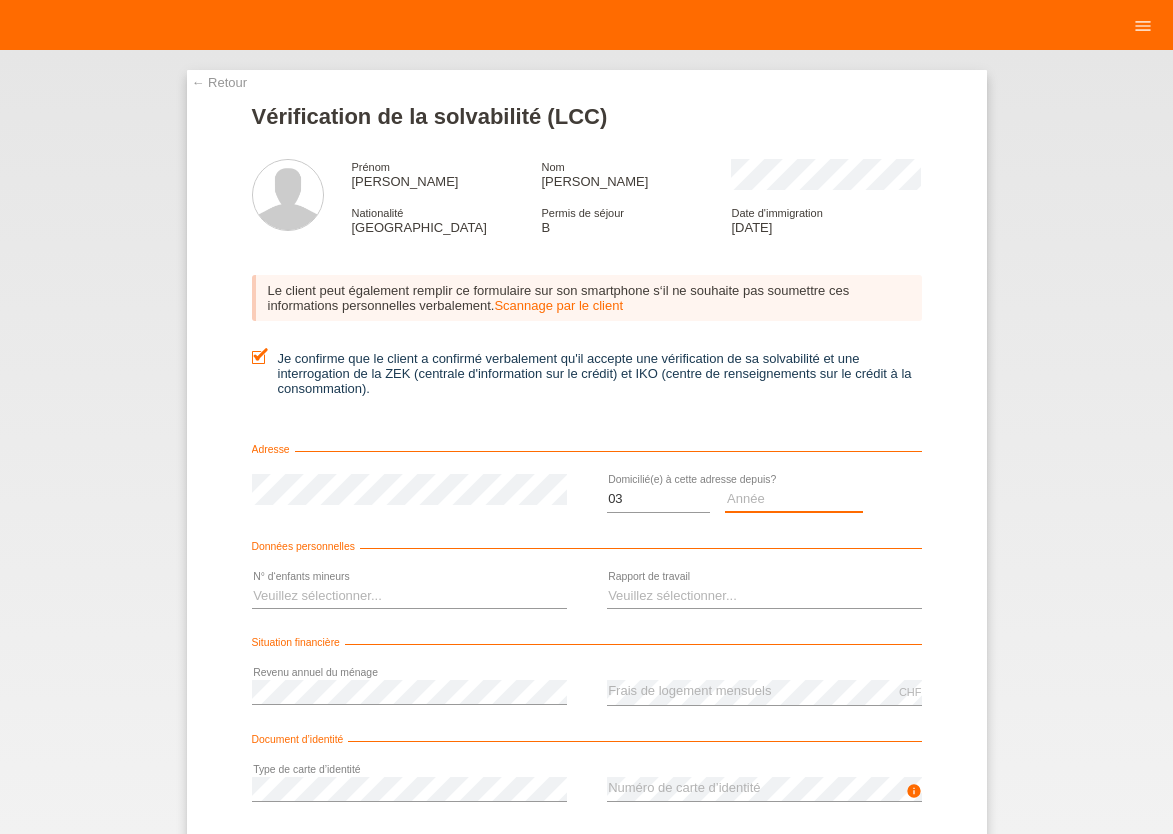 click on "Année
2025
2024
2023
2022
2021
2020
2019
2018
2017
2016 2015 2014 2013 2012 2011 2010 2009 2008 2007 2006 2005 2004 2003" at bounding box center (794, 499) 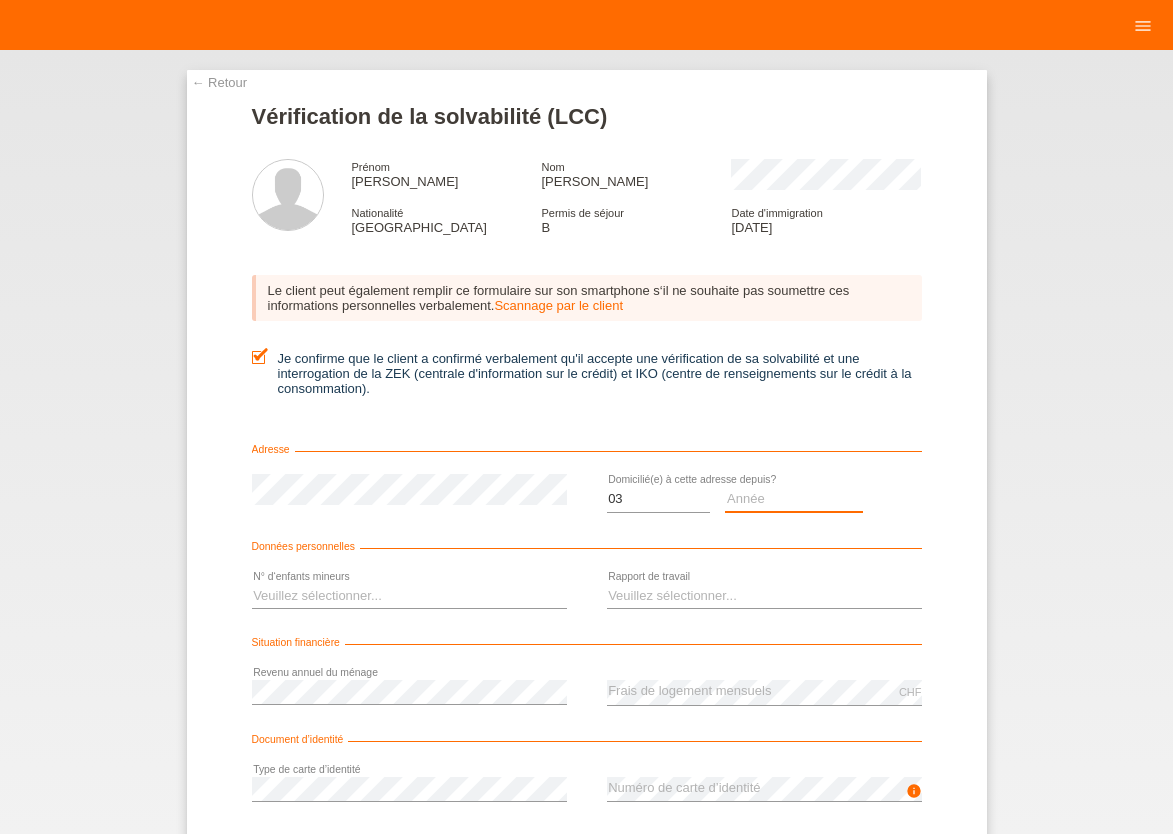 select on "2025" 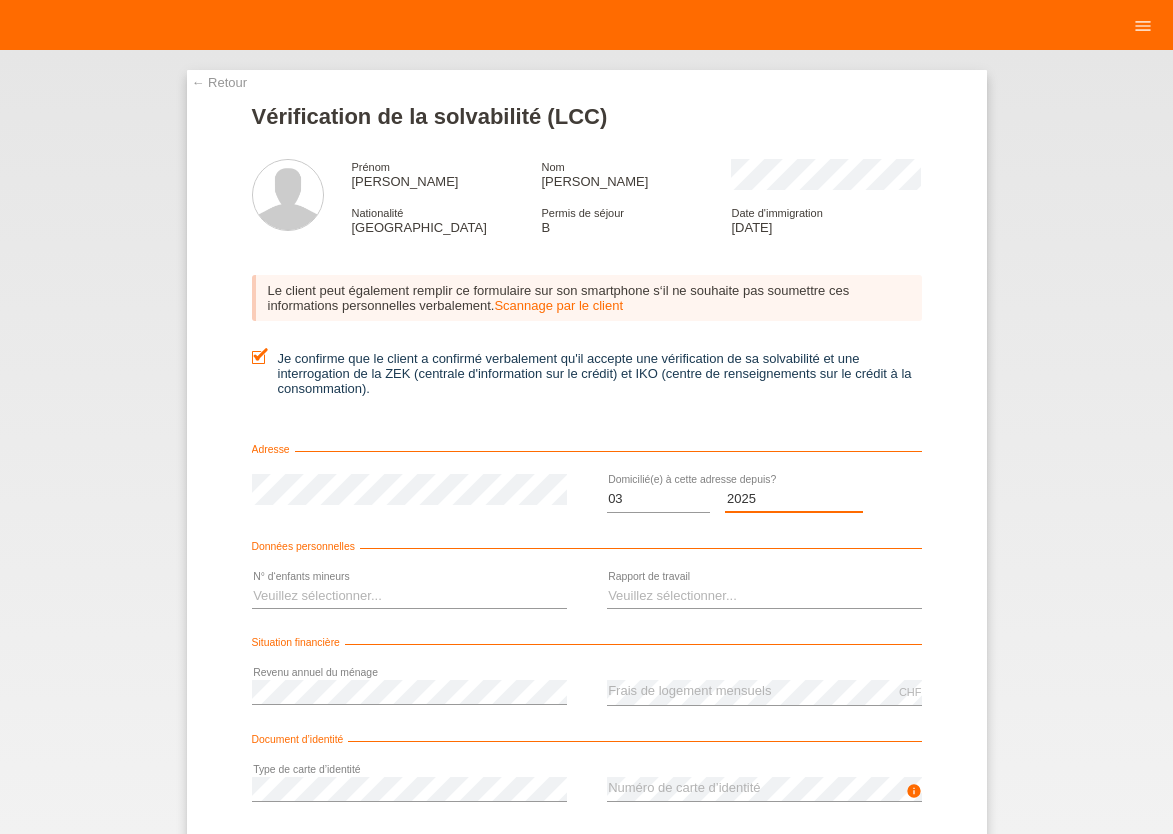 click on "2025" at bounding box center (0, 0) 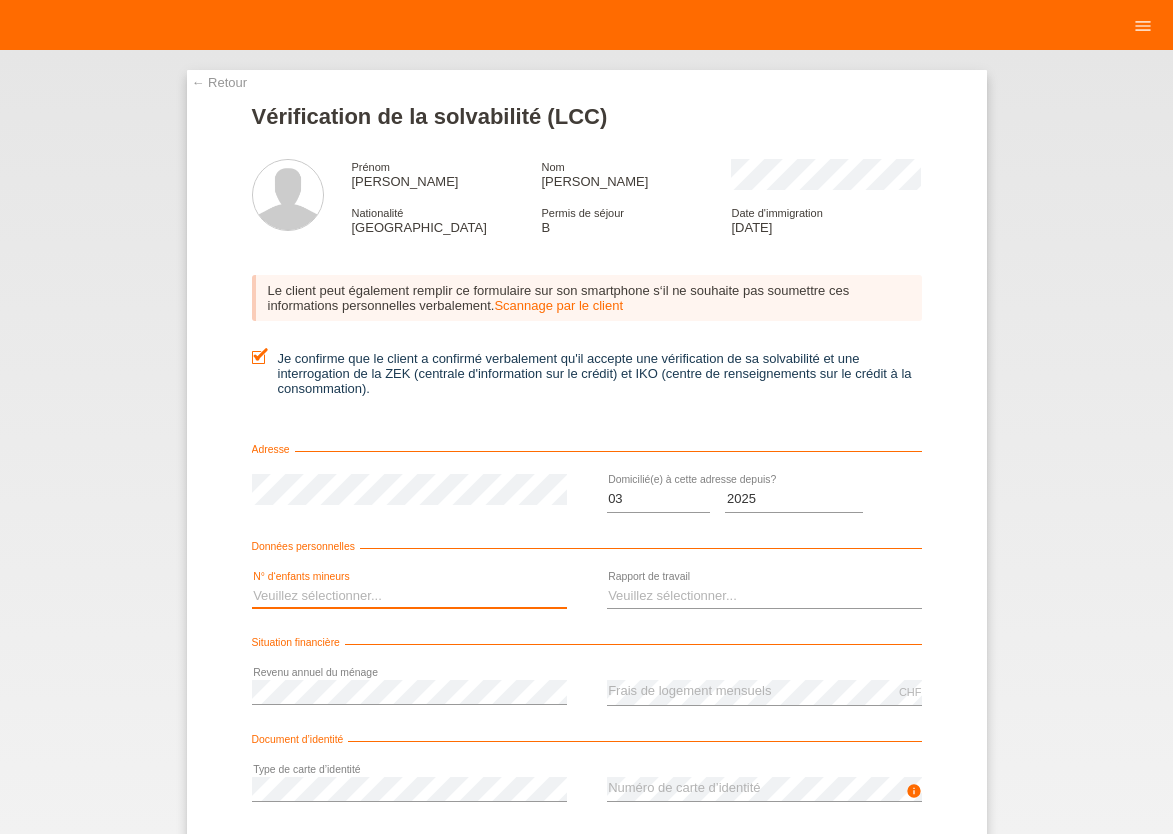 click on "Veuillez sélectionner...
0
1
2
3
4
5
6
7
8
9" at bounding box center (409, 596) 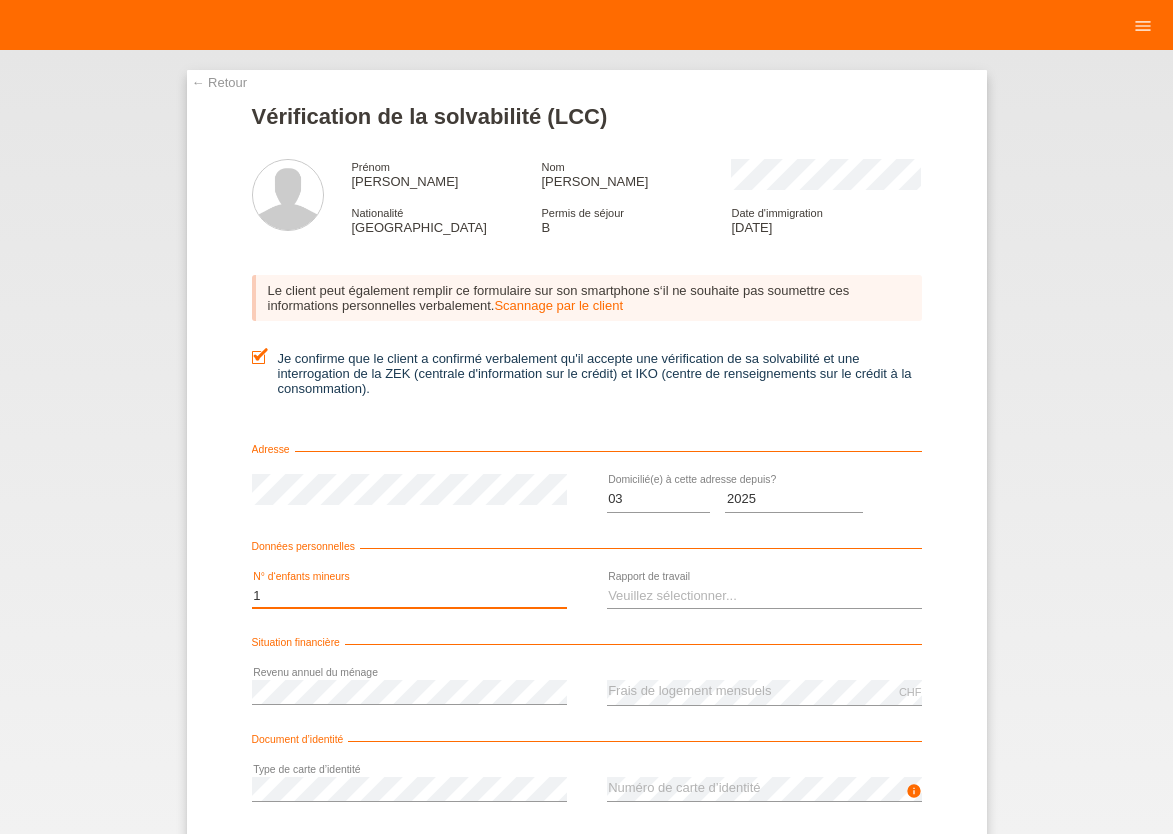 click on "1" at bounding box center (0, 0) 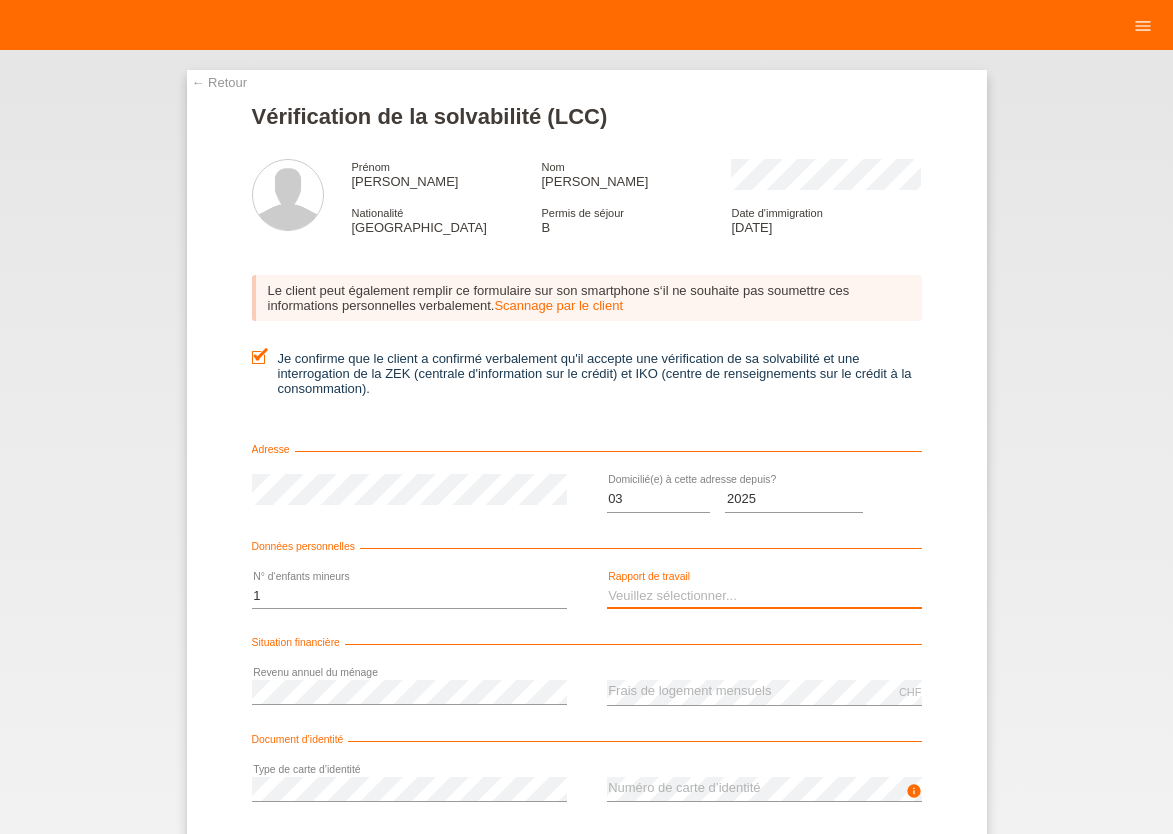 click on "Veuillez sélectionner...
A durée indéterminée
A durée déterminée
Apprenti/étudiant
Retraité(e)
Sans activité lucrative
Femme/homme au foyer
Indépendant(e)" at bounding box center [764, 596] 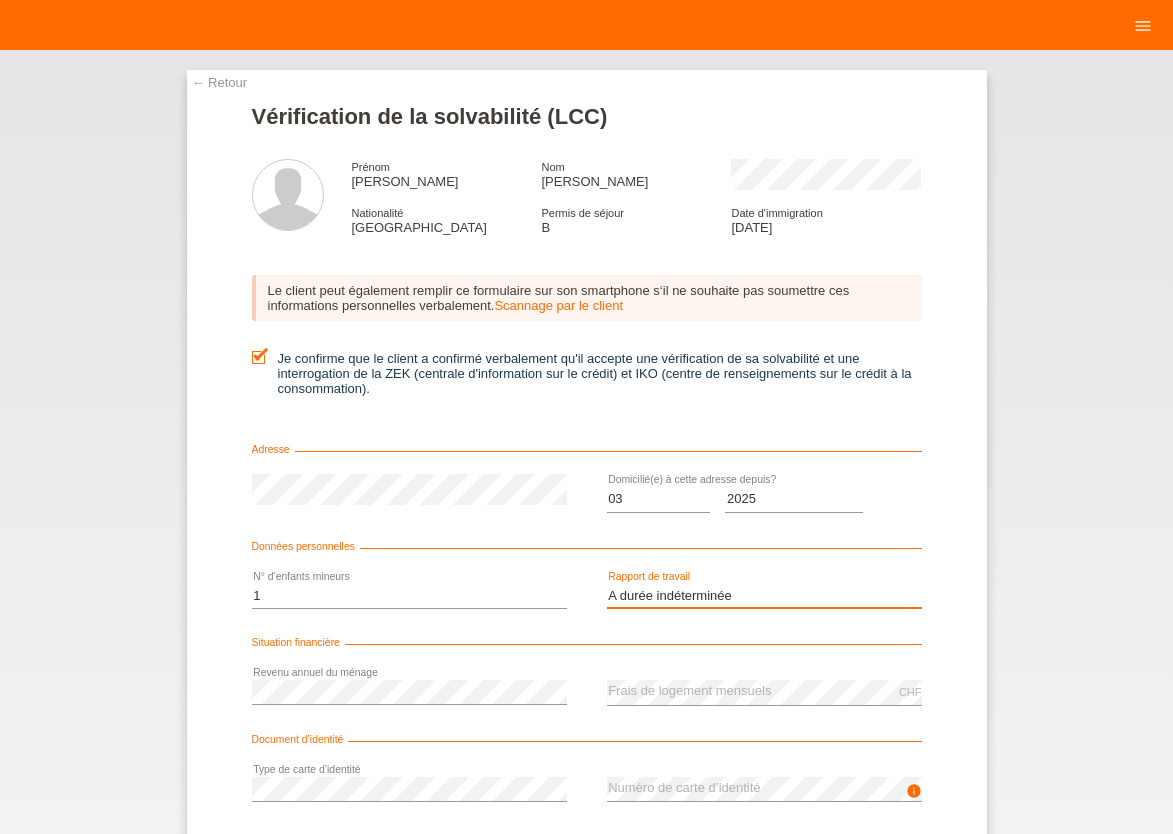 click on "A durée indéterminée" at bounding box center [0, 0] 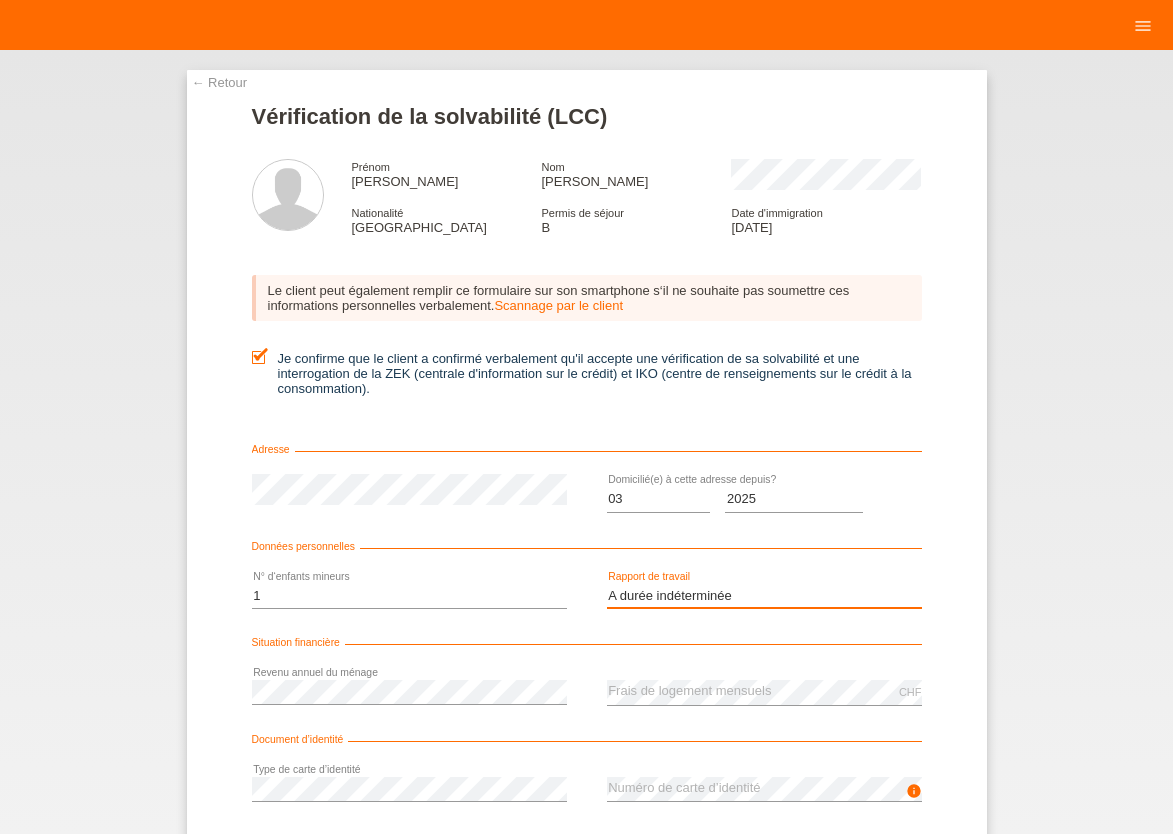 scroll, scrollTop: 0, scrollLeft: 0, axis: both 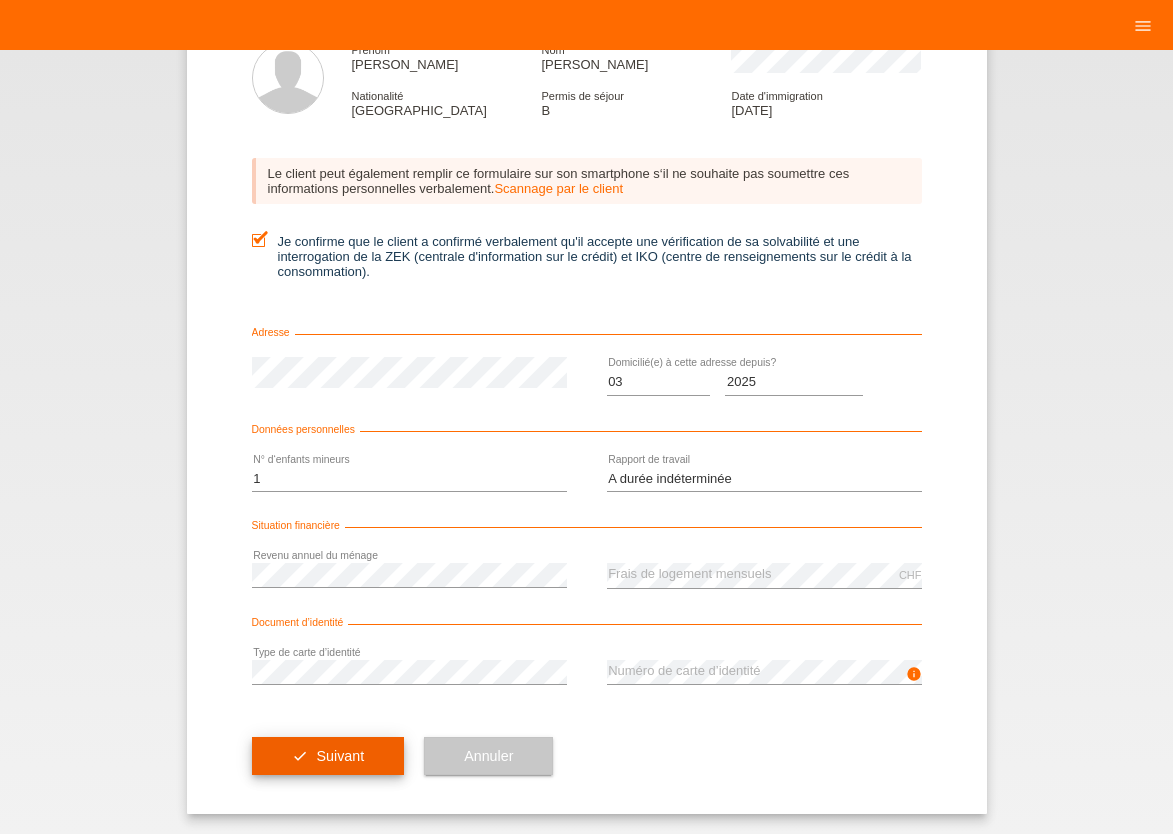 click on "check   Suivant" at bounding box center [328, 756] 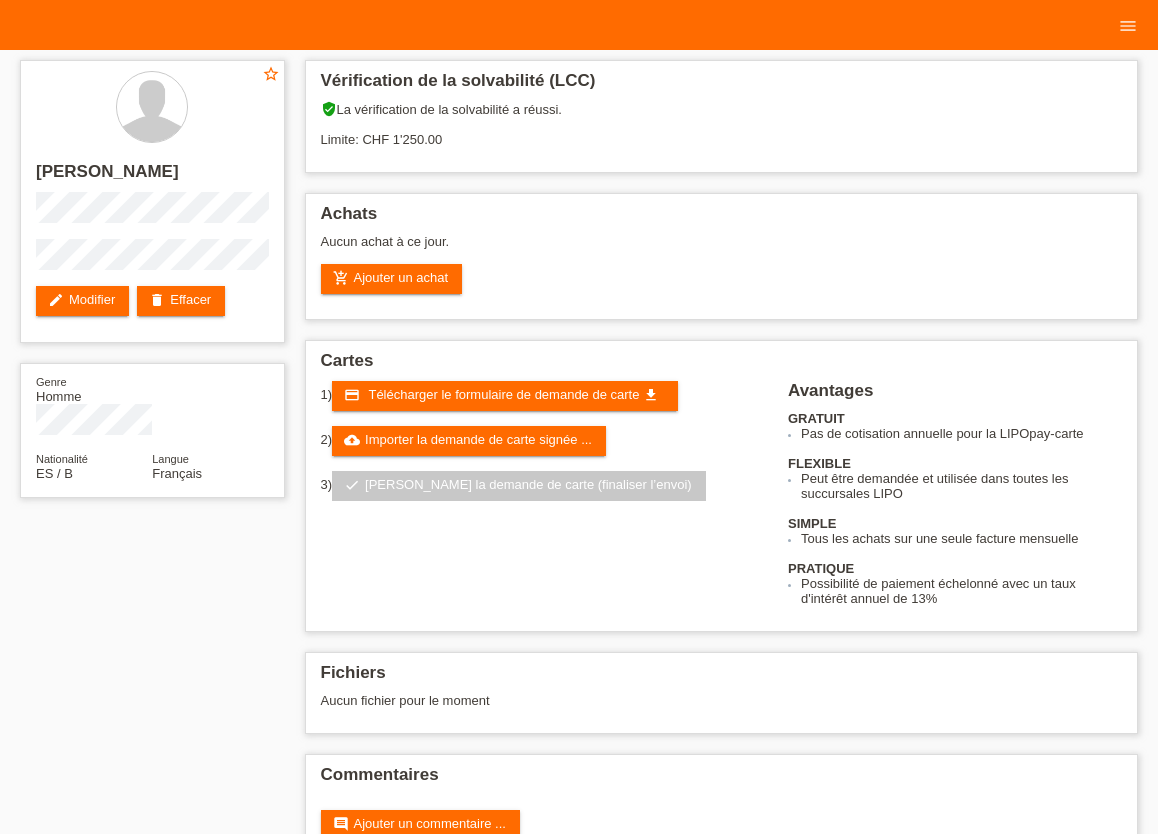 scroll, scrollTop: 0, scrollLeft: 0, axis: both 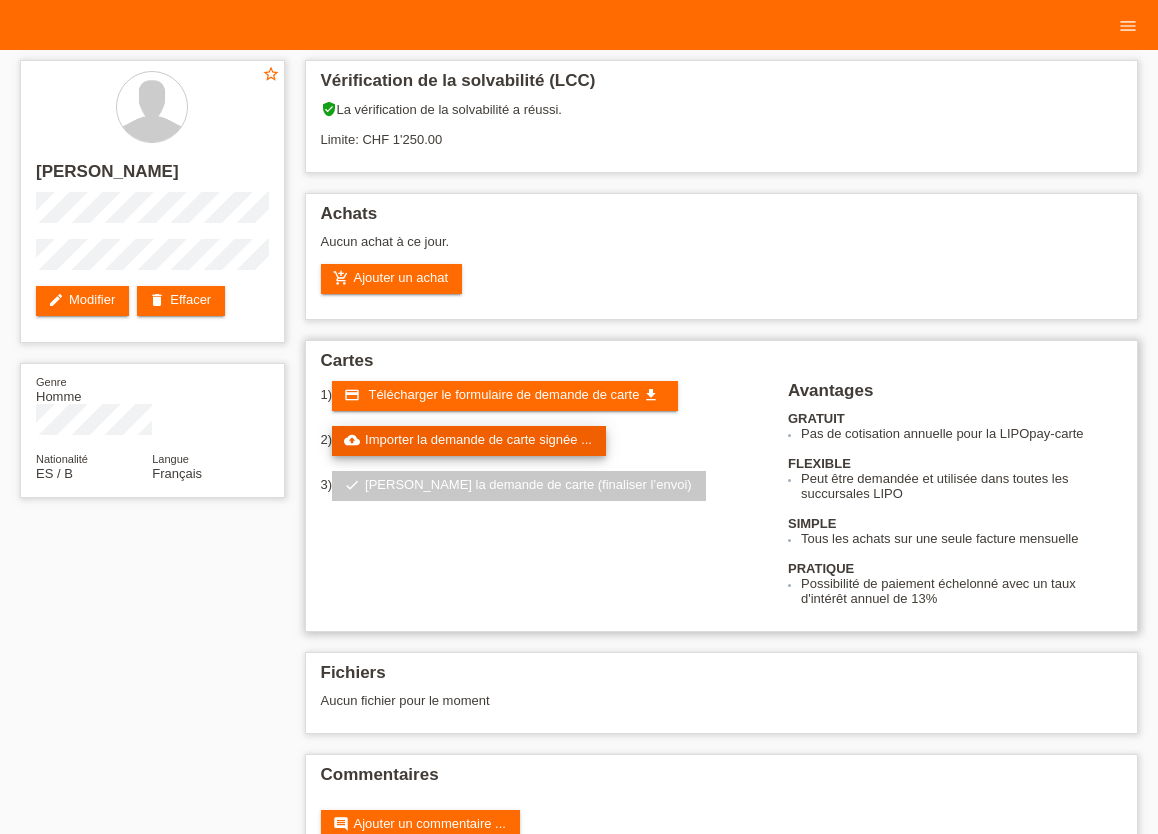 click on "cloud_upload  Importer la demande de carte signée ..." at bounding box center [469, 441] 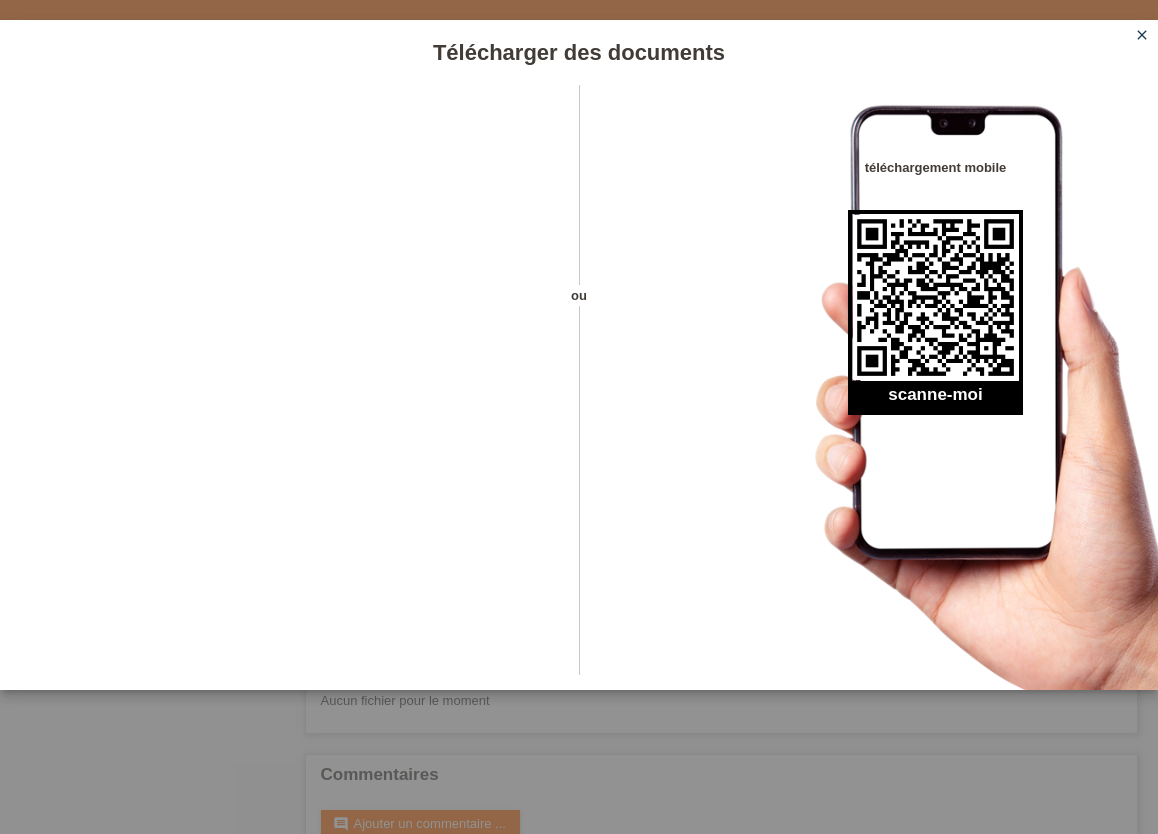 click on "close" at bounding box center [1142, 35] 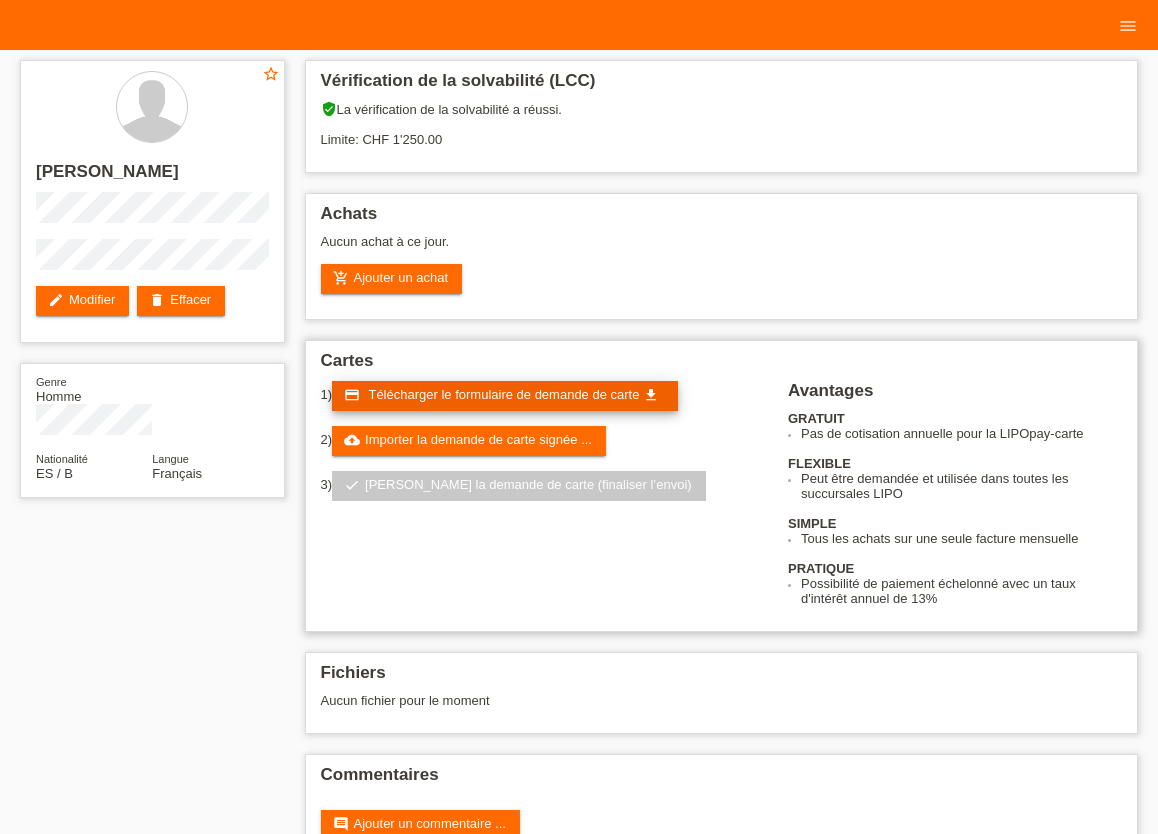 scroll, scrollTop: 0, scrollLeft: 0, axis: both 